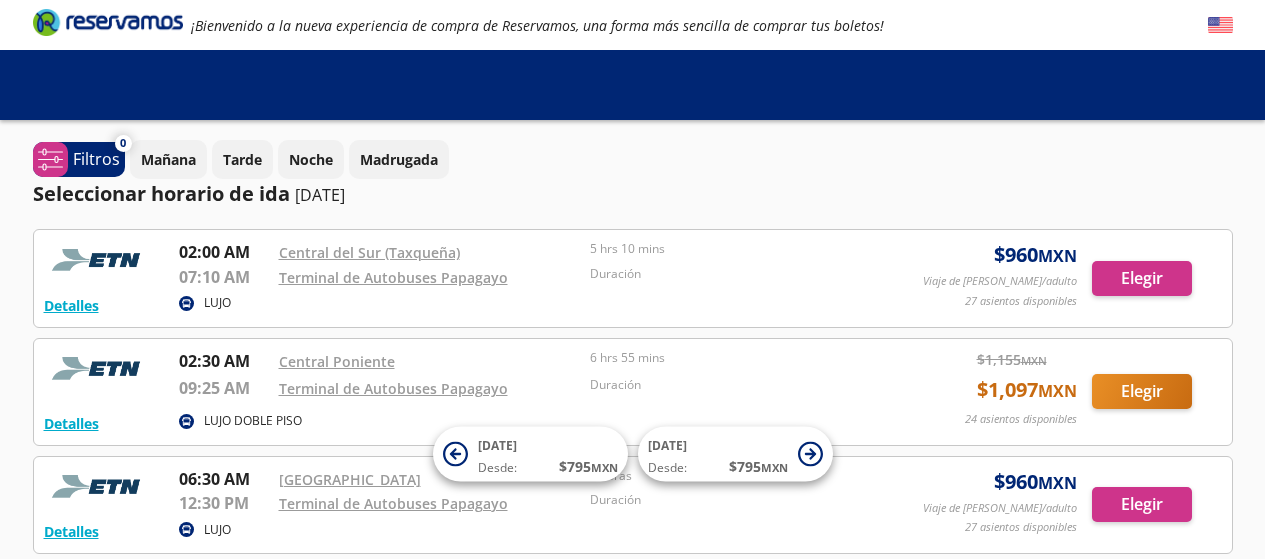 scroll, scrollTop: 0, scrollLeft: 0, axis: both 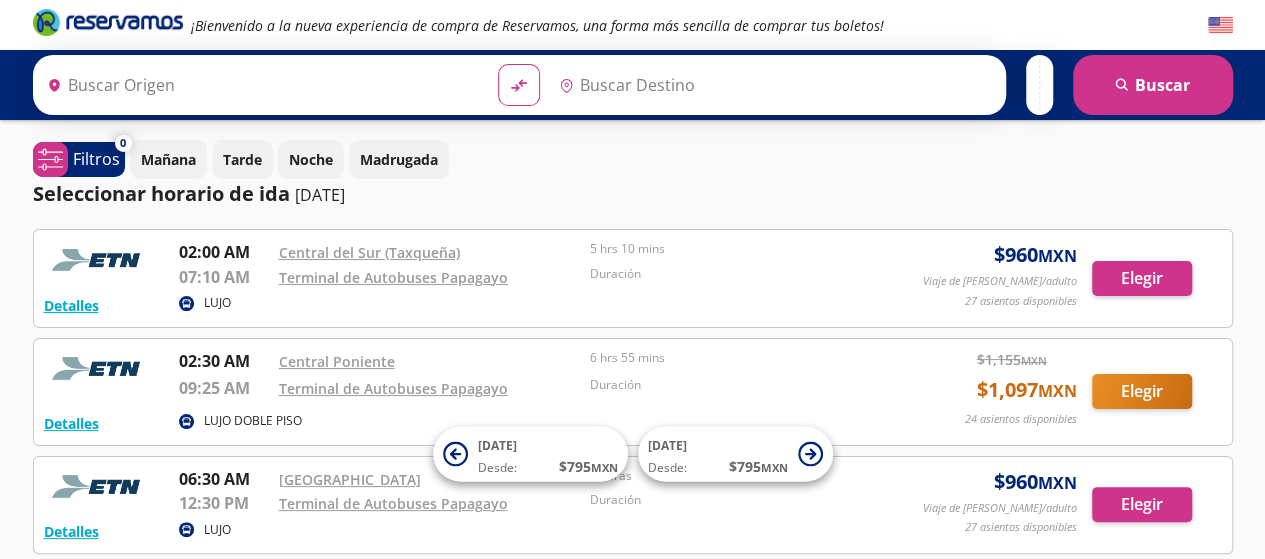 type on "Ciudad de México, Distrito Federal" 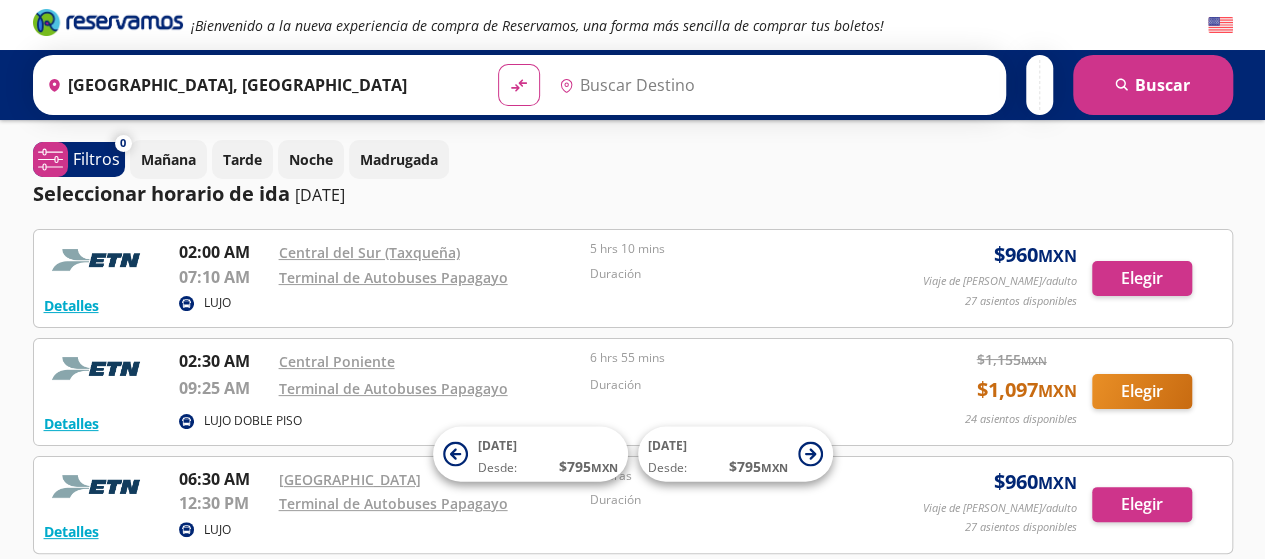 type on "Acapulco, Guerrero" 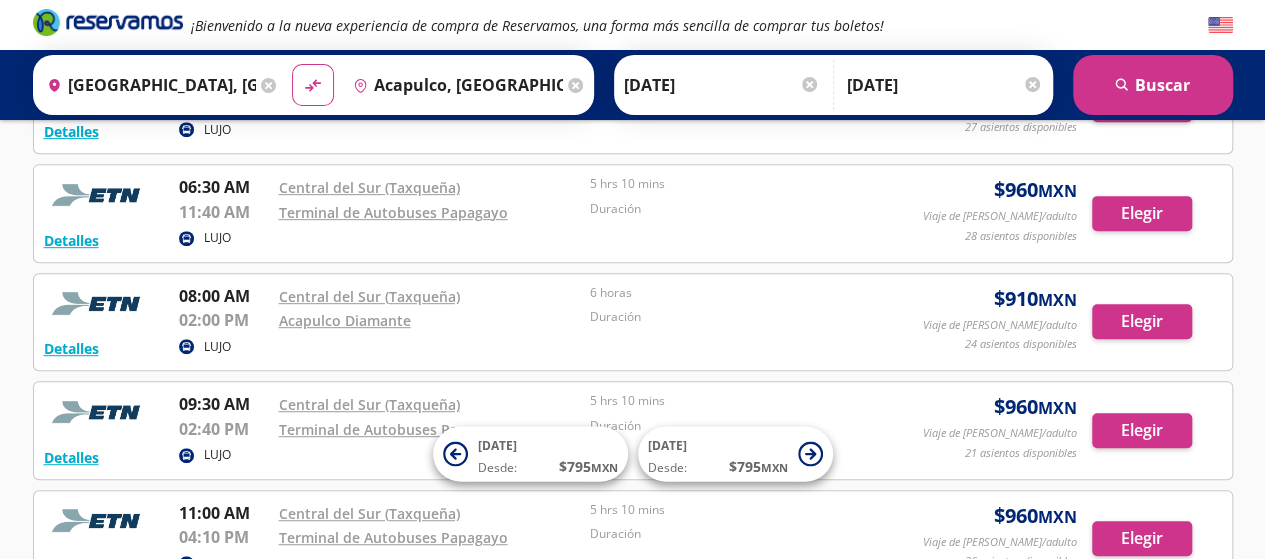 scroll, scrollTop: 500, scrollLeft: 0, axis: vertical 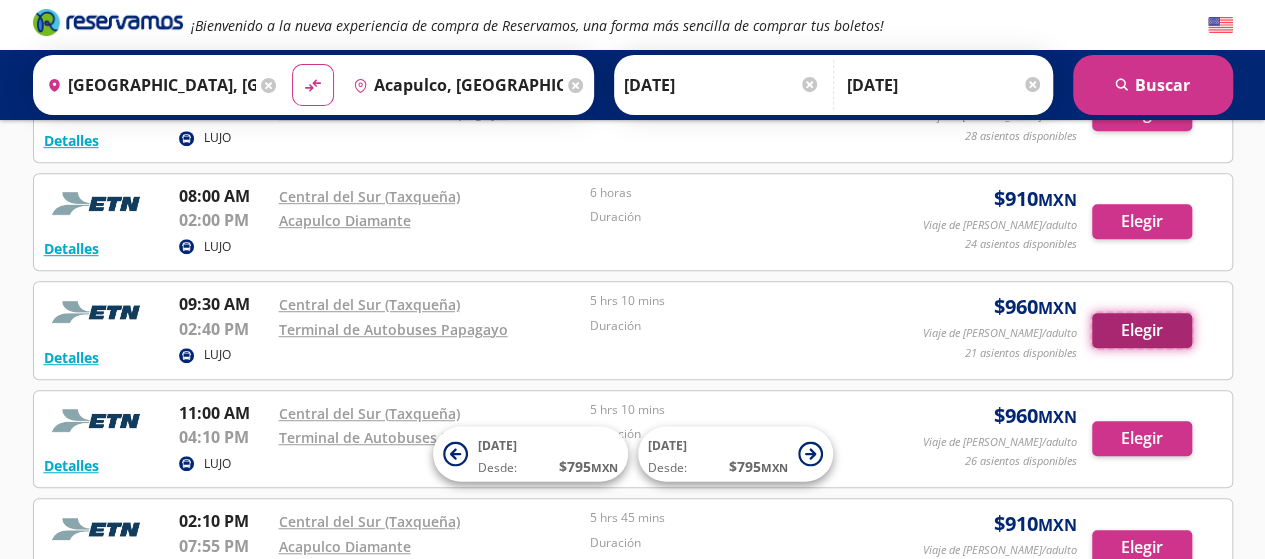click on "Elegir" at bounding box center (1142, 330) 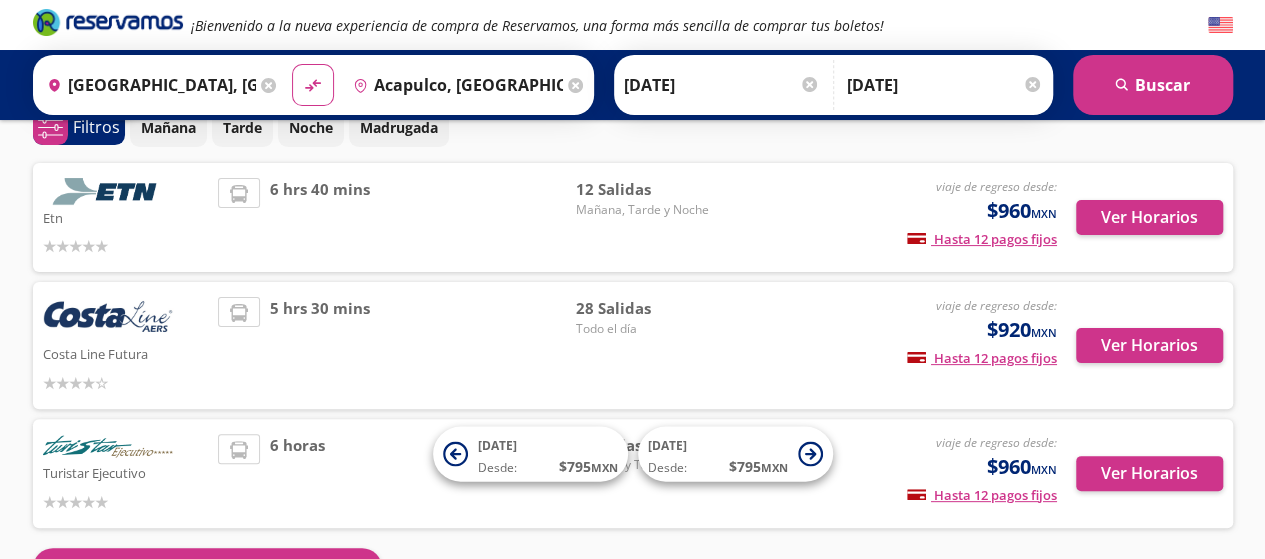 scroll, scrollTop: 0, scrollLeft: 0, axis: both 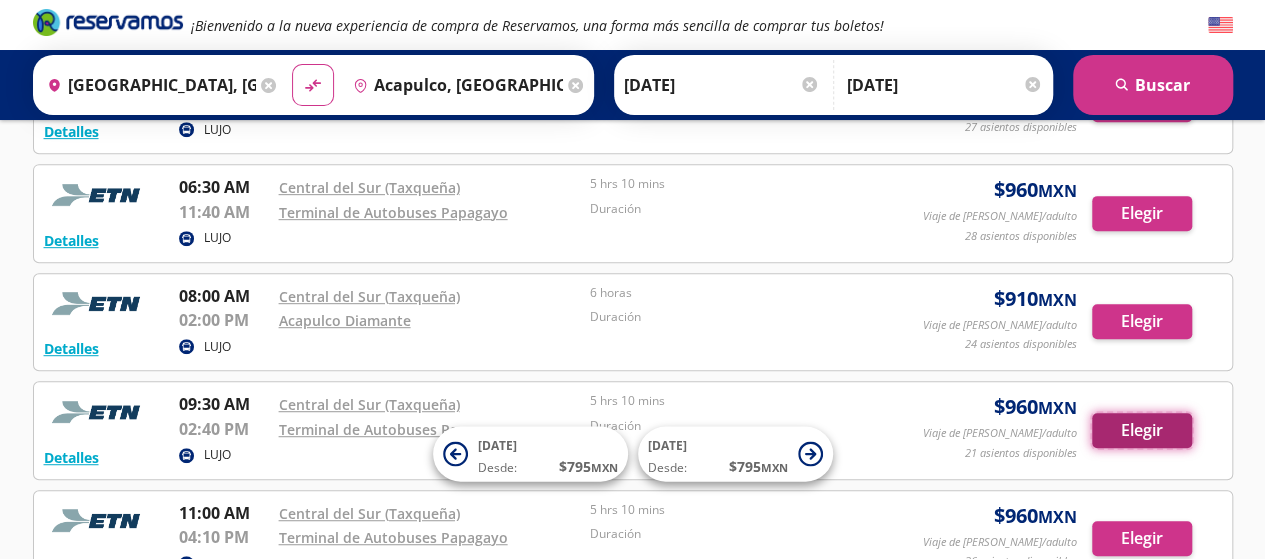 click on "Elegir" at bounding box center [1142, 430] 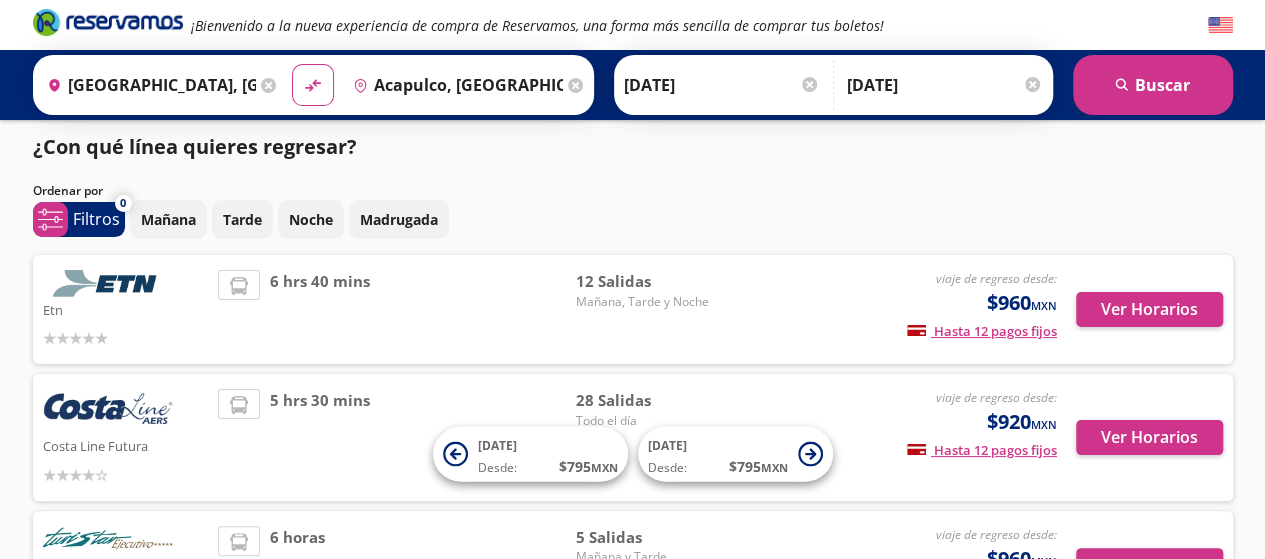 scroll, scrollTop: 0, scrollLeft: 0, axis: both 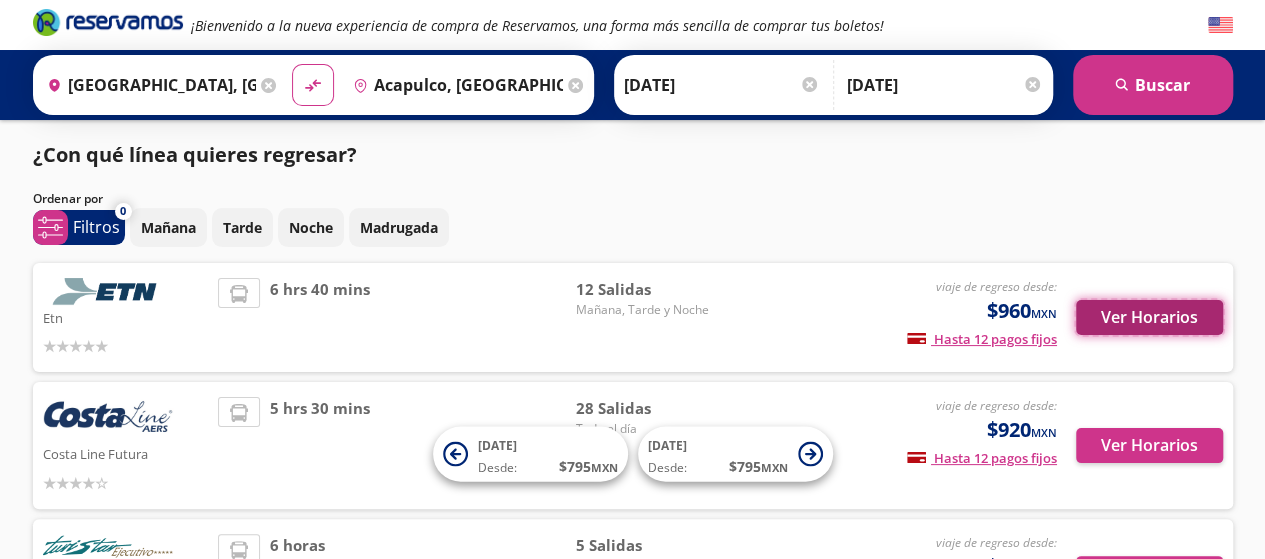 click on "Ver Horarios" at bounding box center [1149, 317] 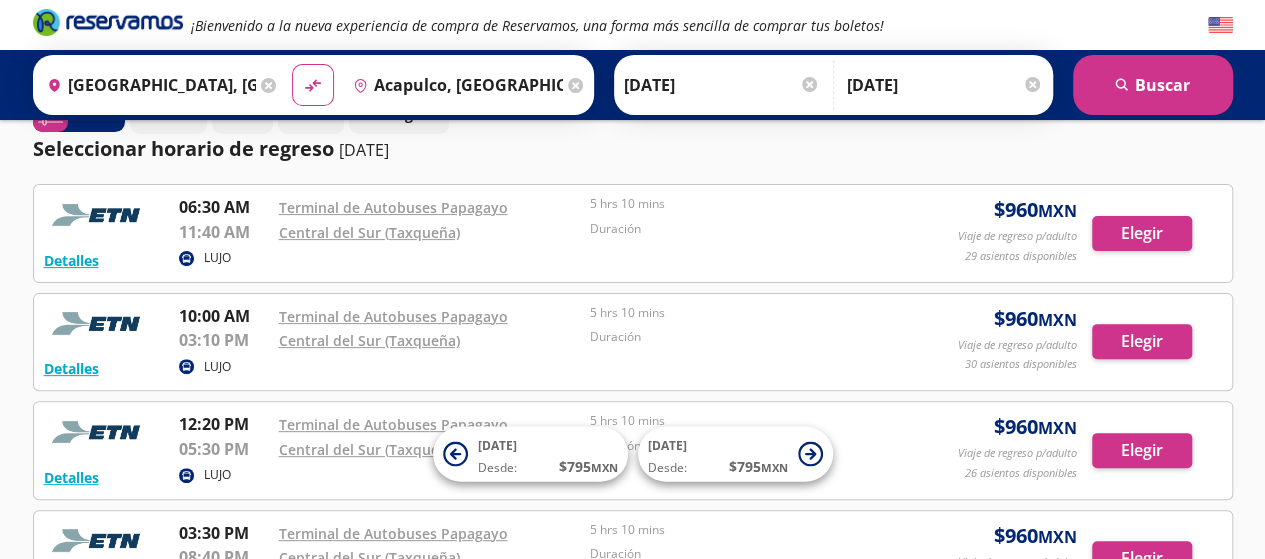 scroll, scrollTop: 200, scrollLeft: 0, axis: vertical 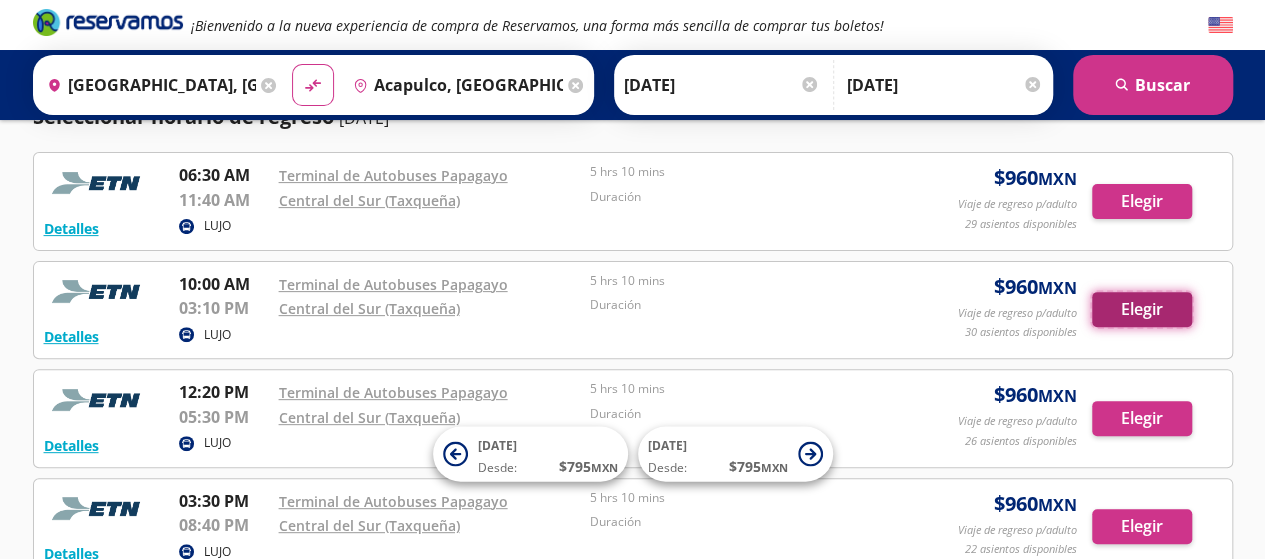 click on "Elegir" at bounding box center (1142, 309) 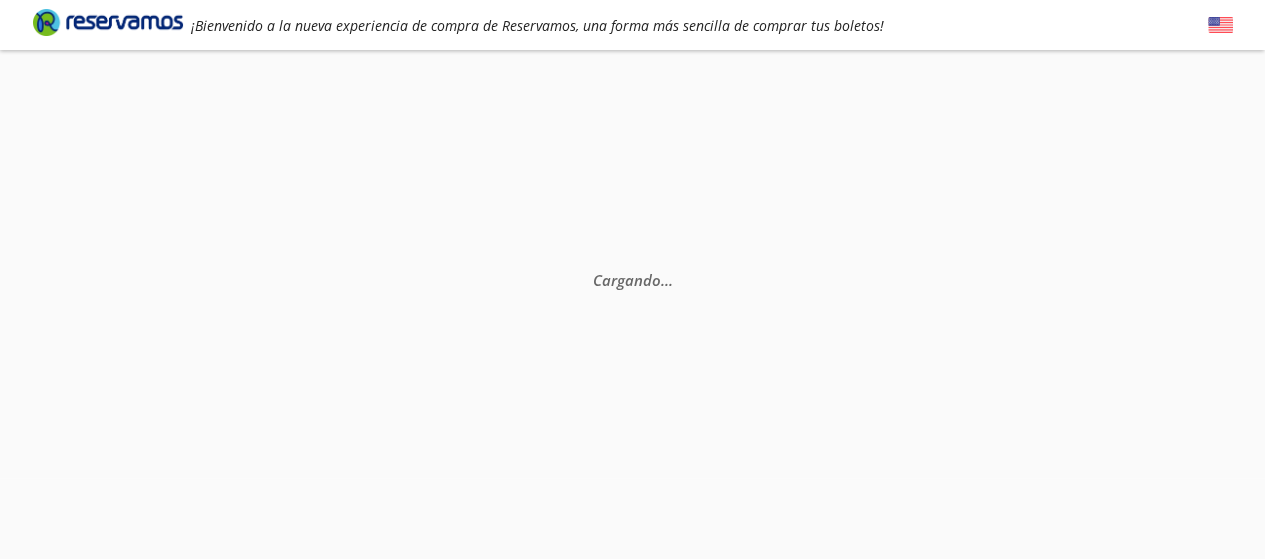 scroll, scrollTop: 0, scrollLeft: 0, axis: both 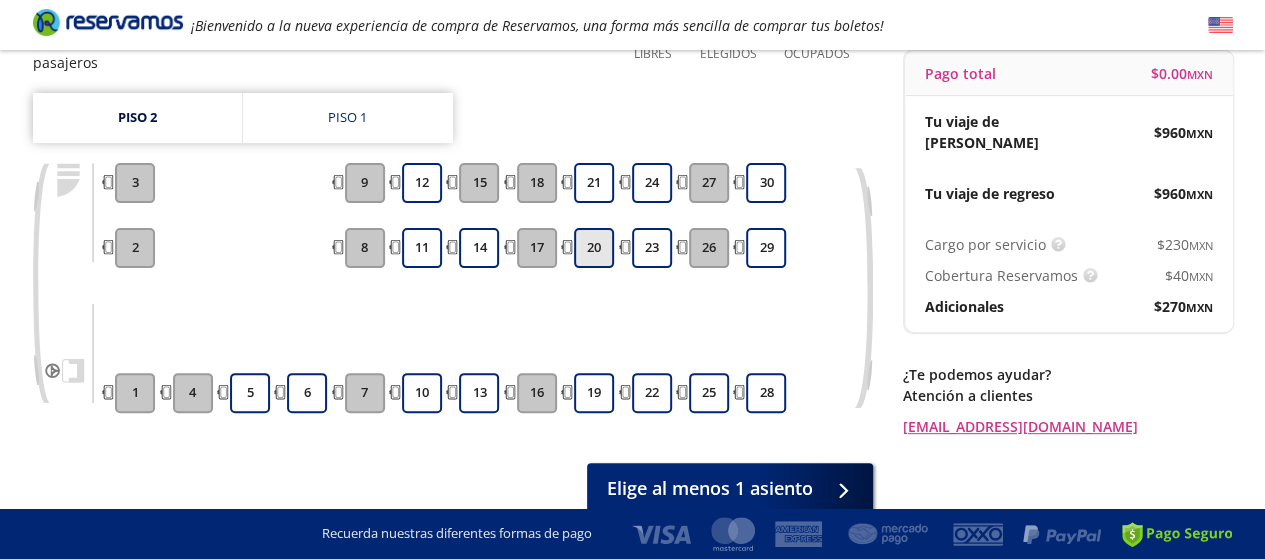 click on "20" at bounding box center [594, 248] 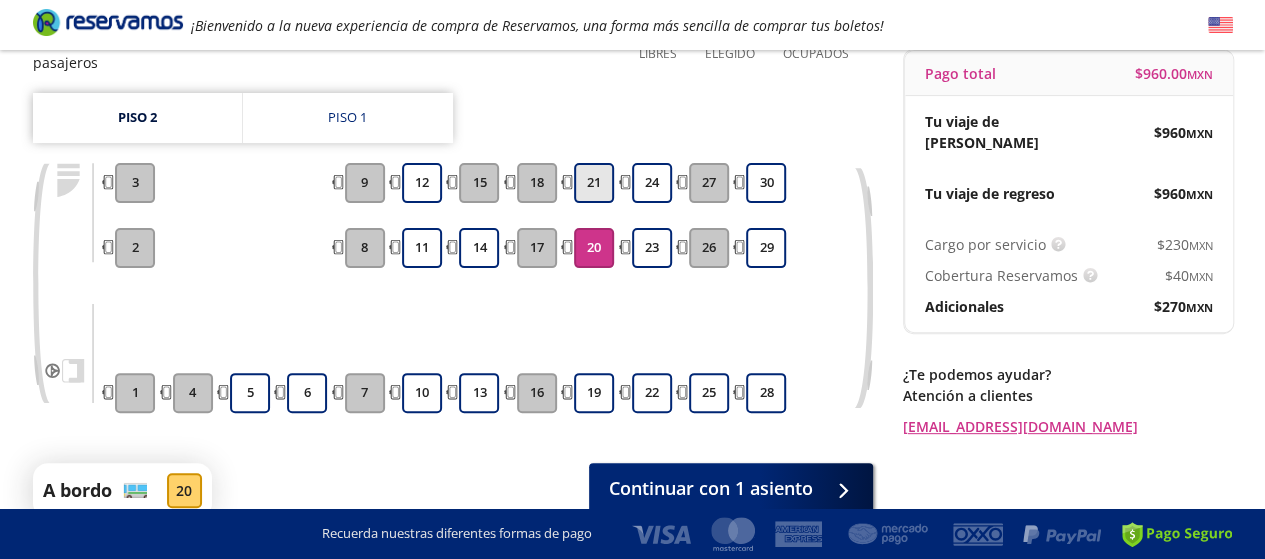 click on "21" at bounding box center [594, 183] 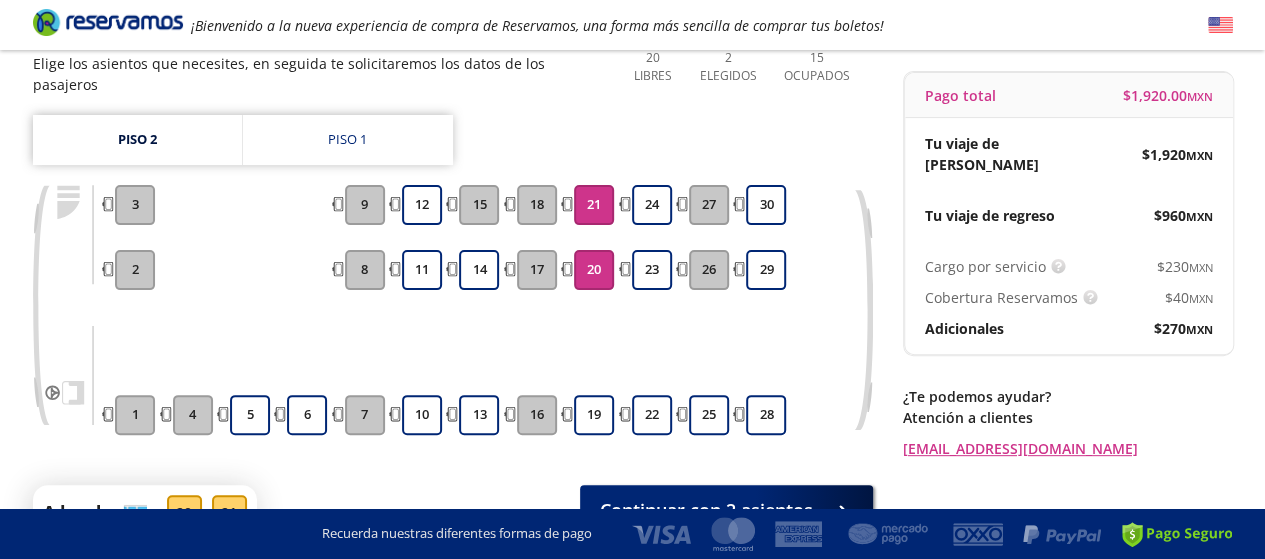 scroll, scrollTop: 278, scrollLeft: 0, axis: vertical 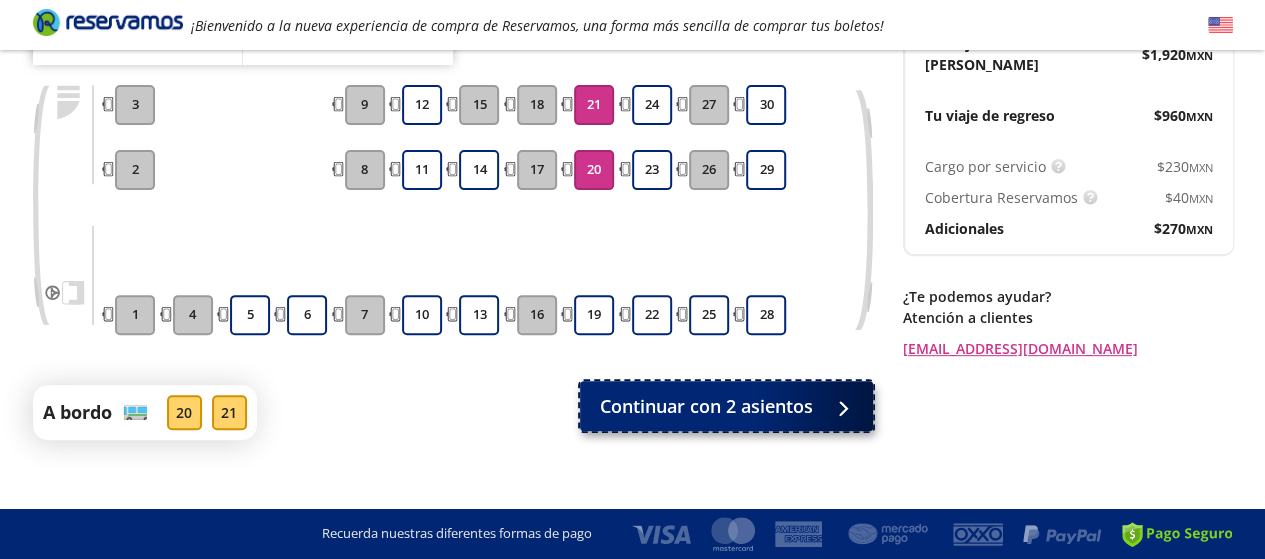 click on "Continuar con 2 asientos" at bounding box center [706, 406] 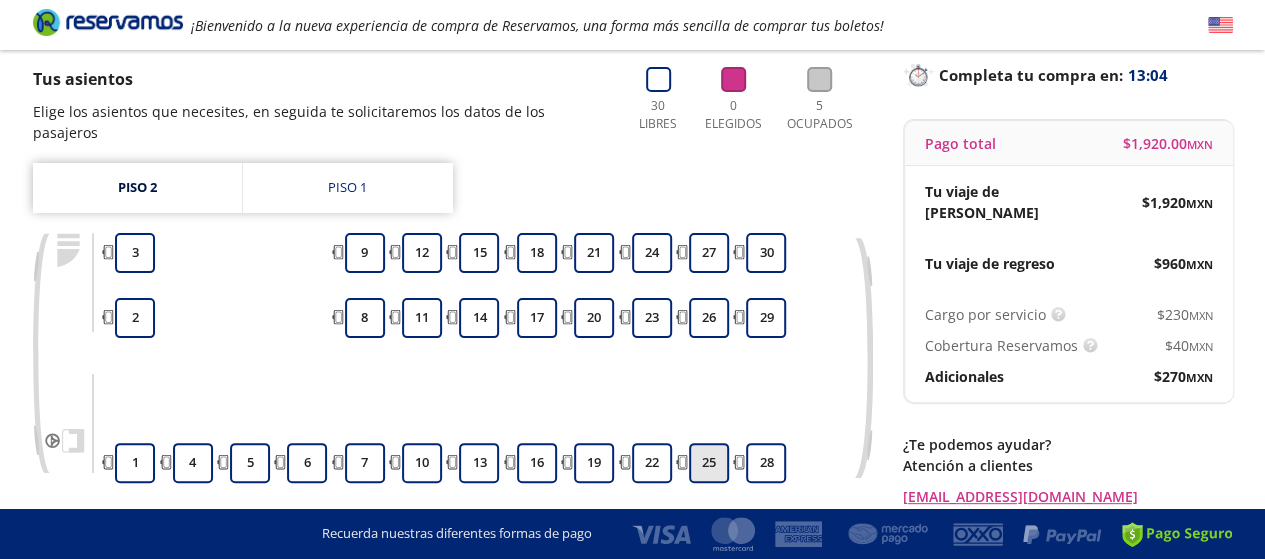 scroll, scrollTop: 0, scrollLeft: 0, axis: both 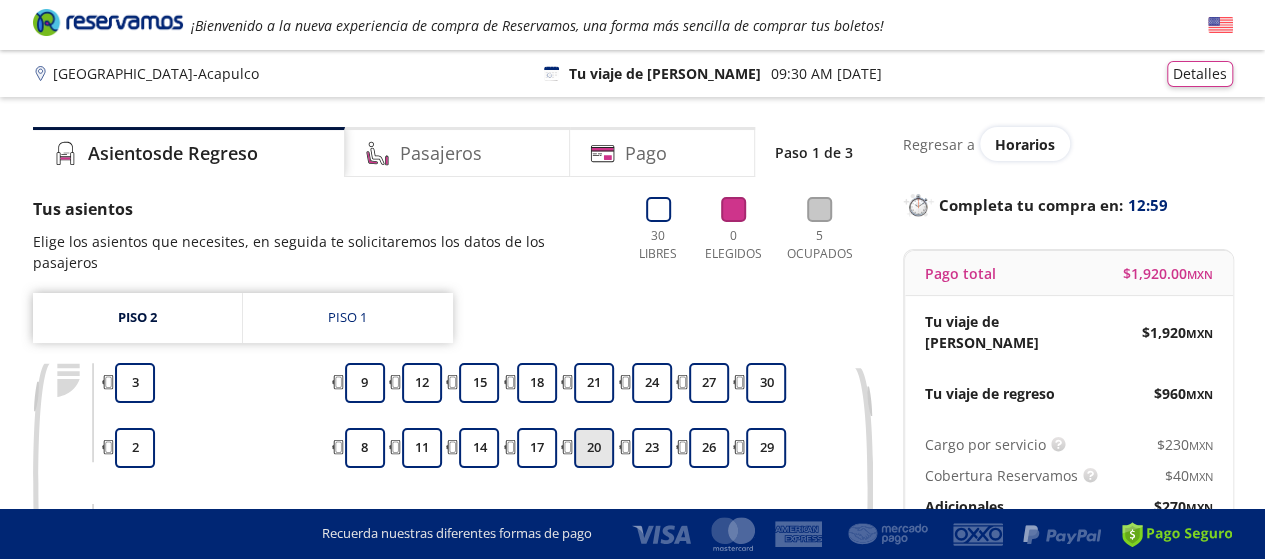 click on "20" at bounding box center [594, 448] 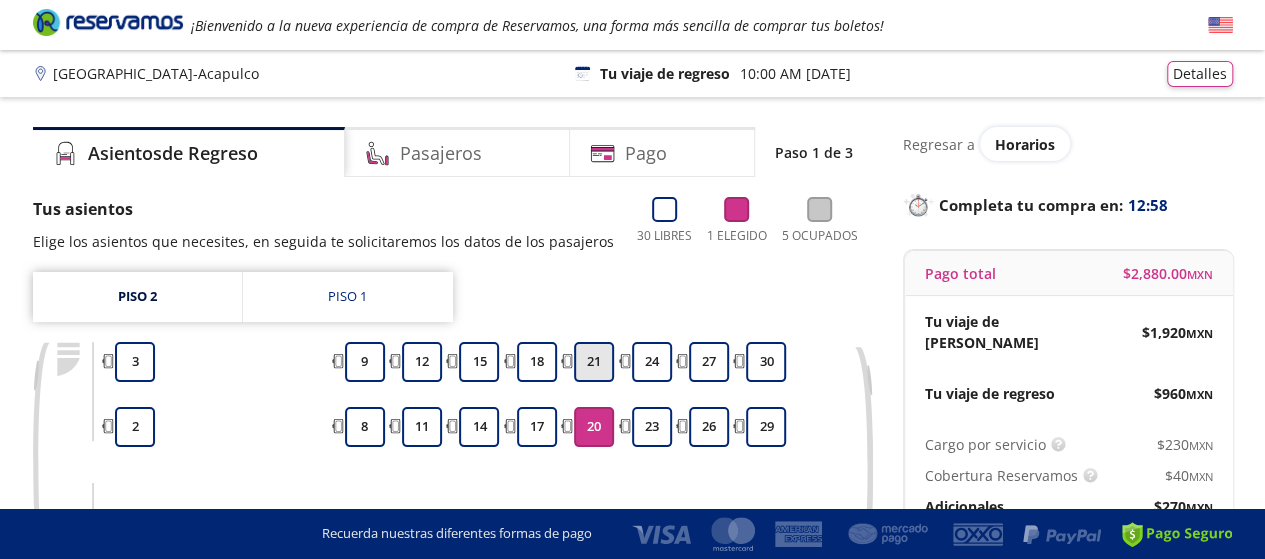 click on "21" at bounding box center (594, 362) 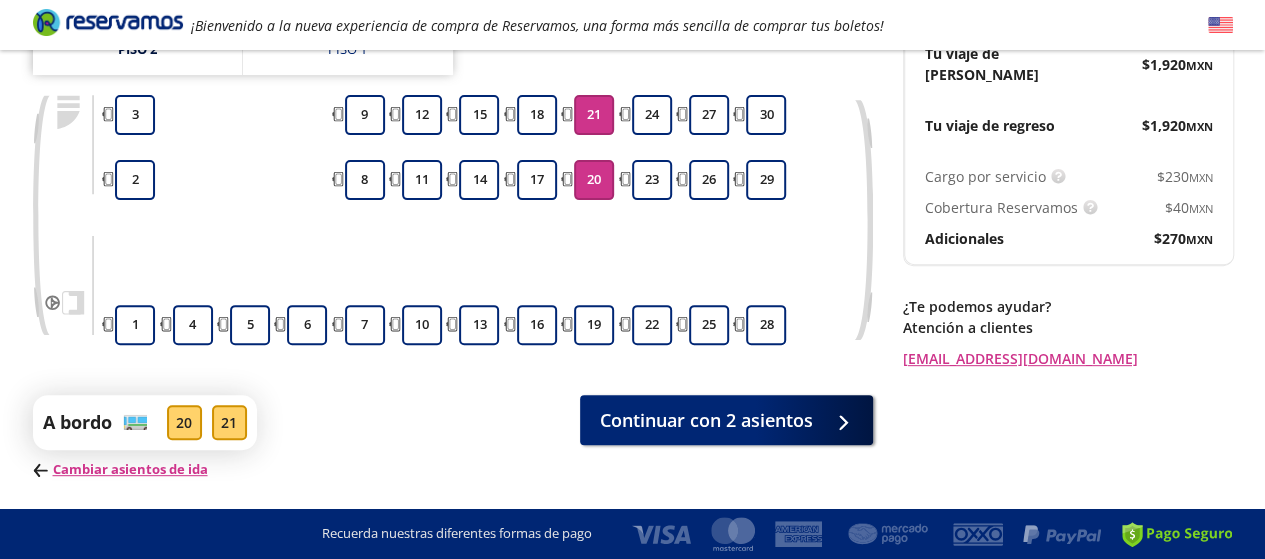 scroll, scrollTop: 300, scrollLeft: 0, axis: vertical 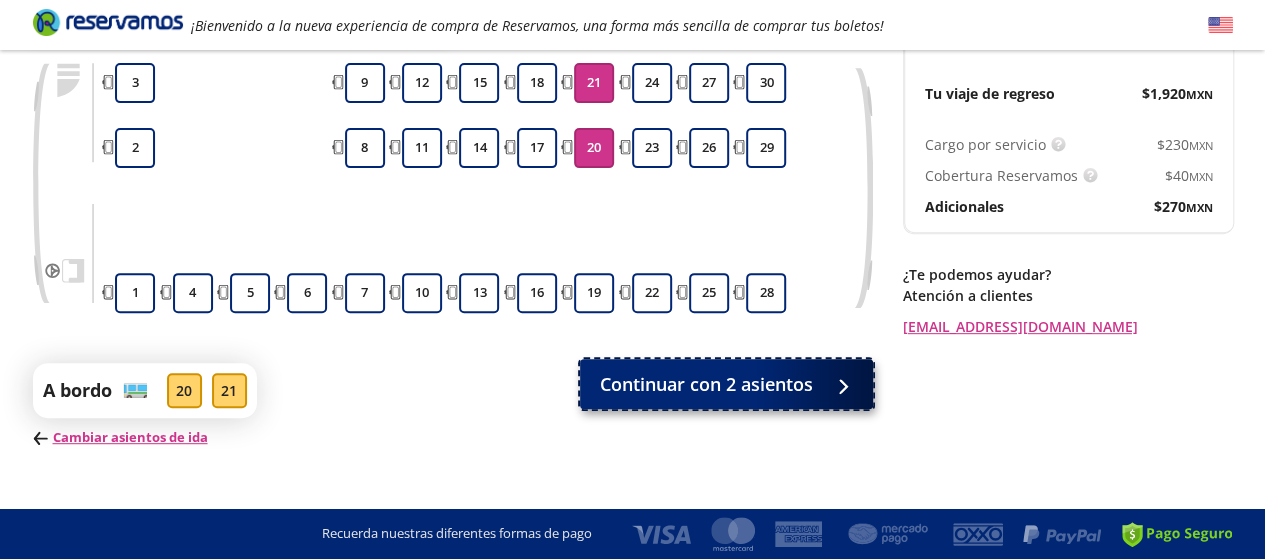 click on "Continuar con 2 asientos" at bounding box center (706, 384) 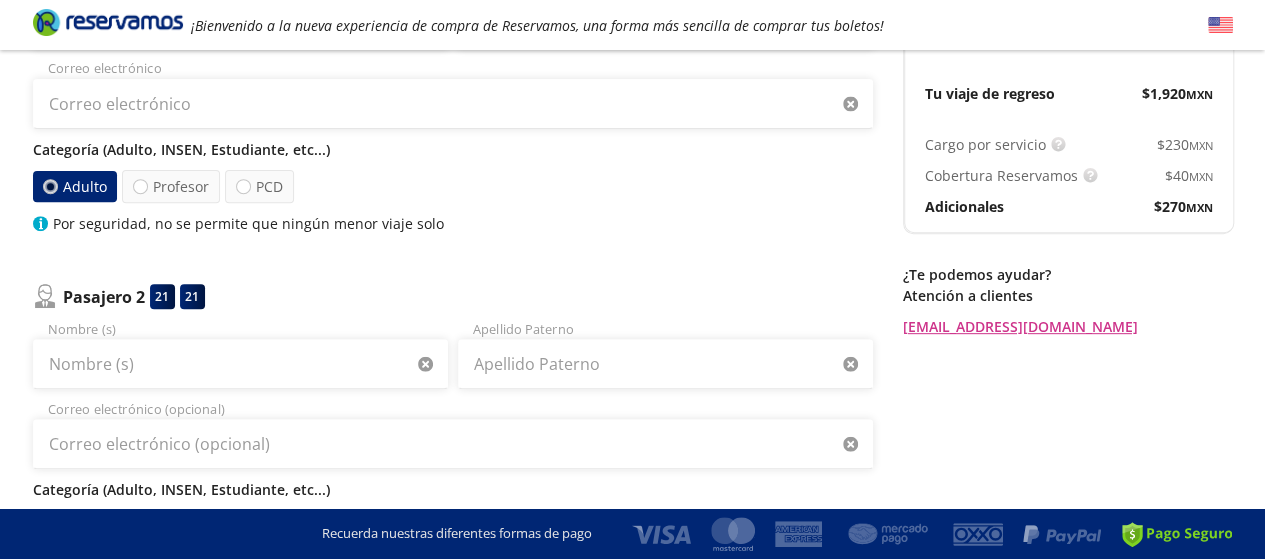 scroll, scrollTop: 0, scrollLeft: 0, axis: both 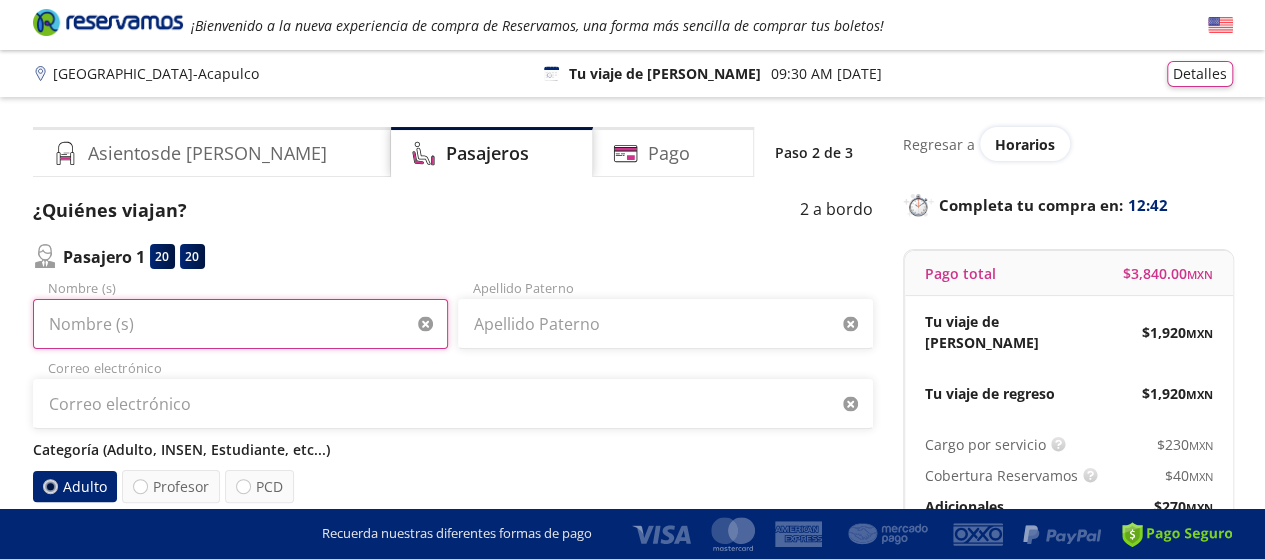 click on "Nombre (s)" at bounding box center (240, 324) 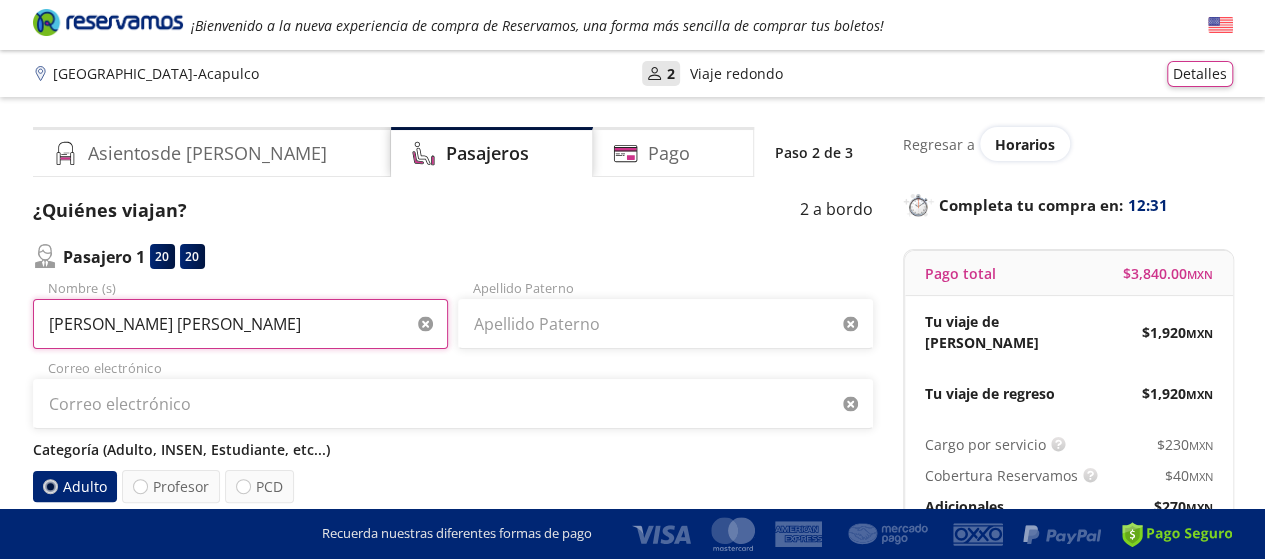 type on "Sandra Rebeca" 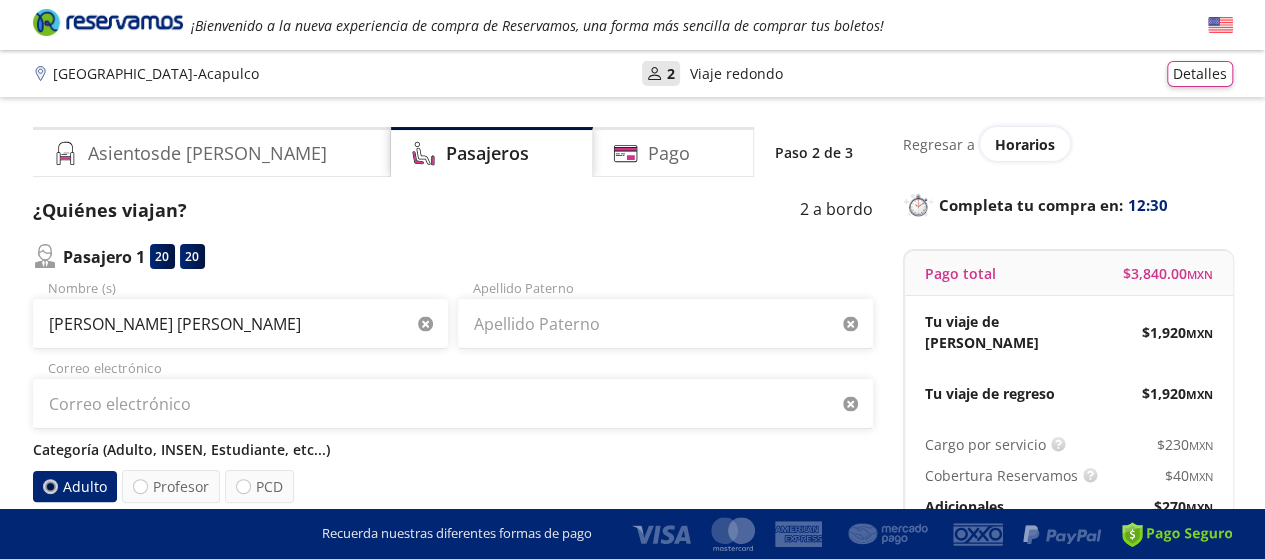 type 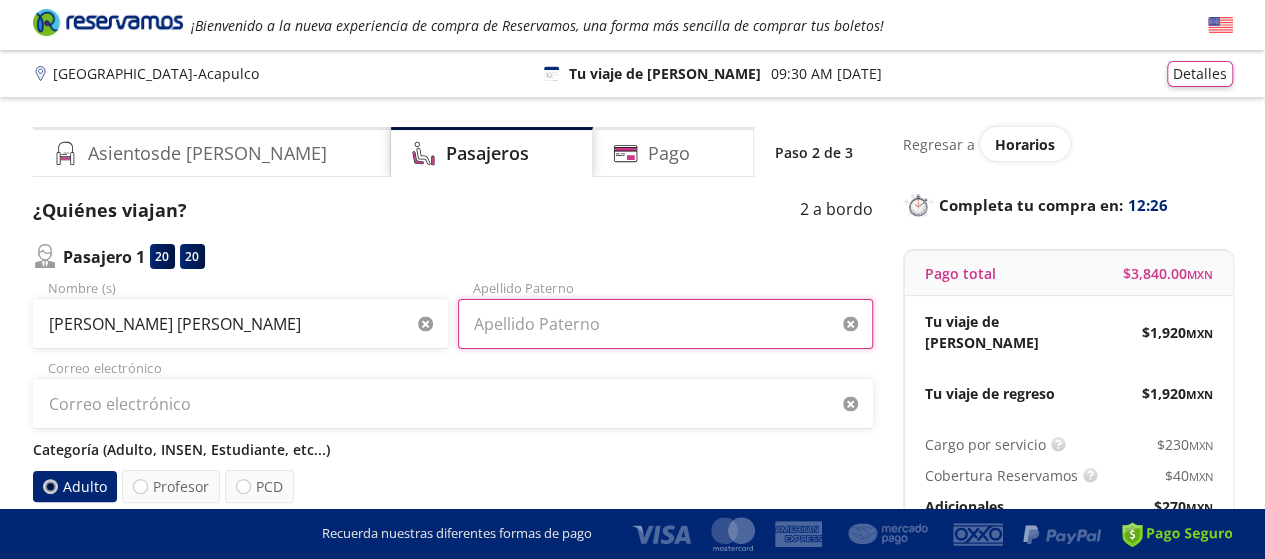click on "Apellido Paterno" at bounding box center (665, 324) 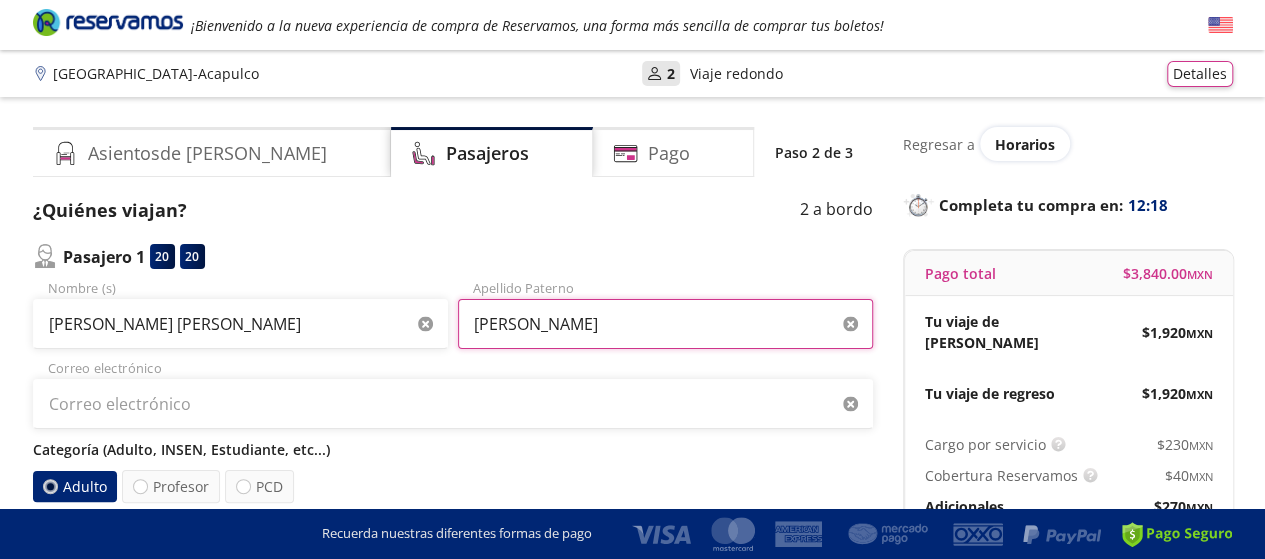 type on "Roque Piro" 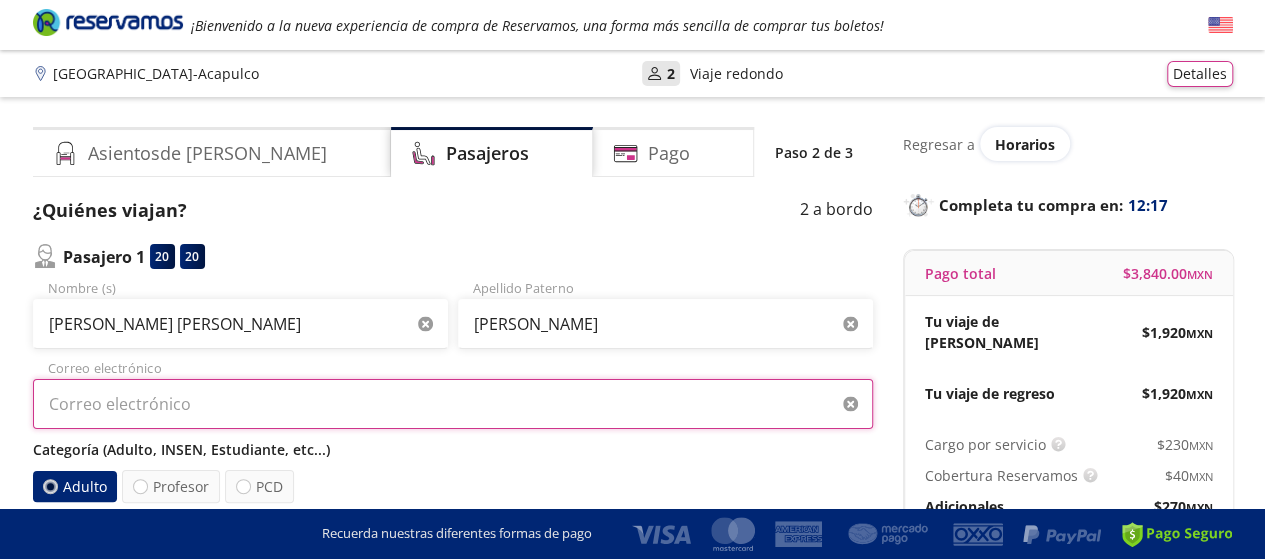 click on "Correo electrónico" at bounding box center [453, 404] 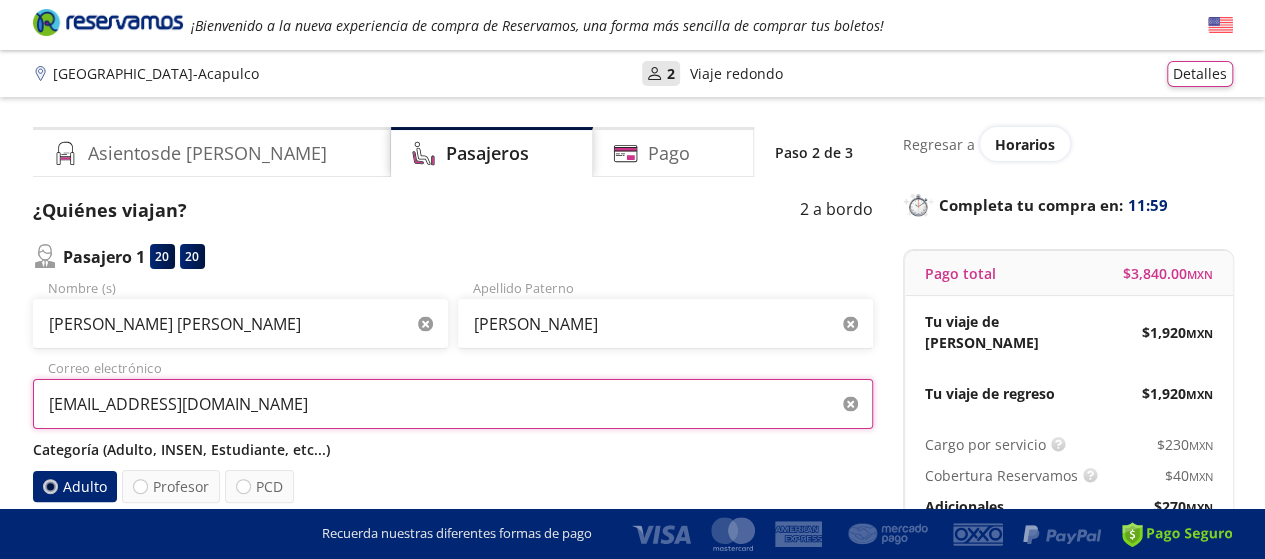 scroll, scrollTop: 100, scrollLeft: 0, axis: vertical 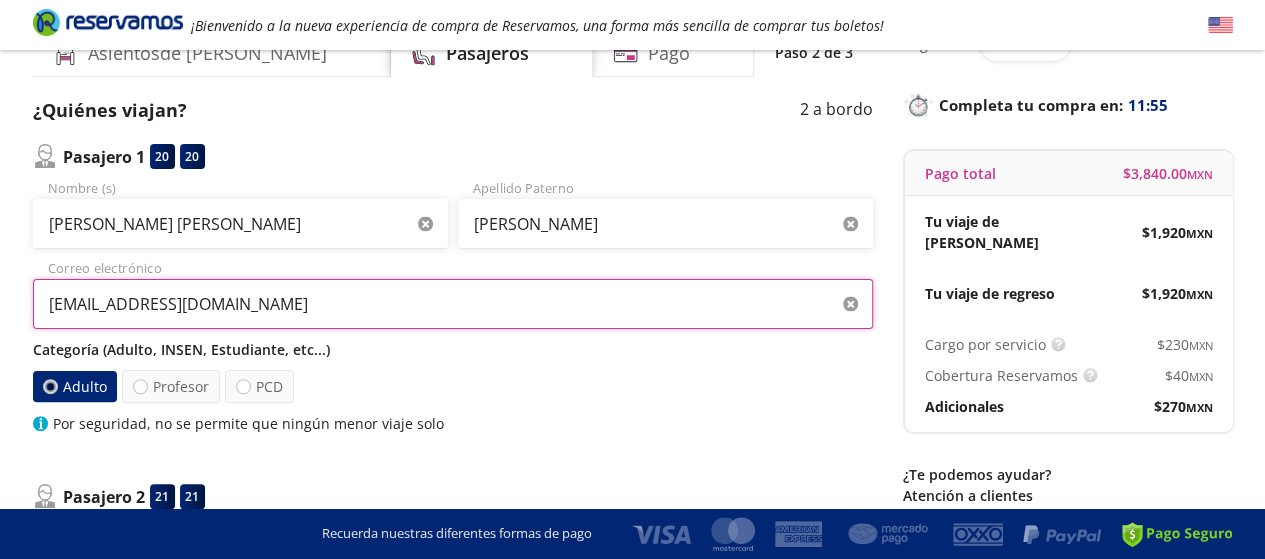 type on "[EMAIL_ADDRESS][DOMAIN_NAME]" 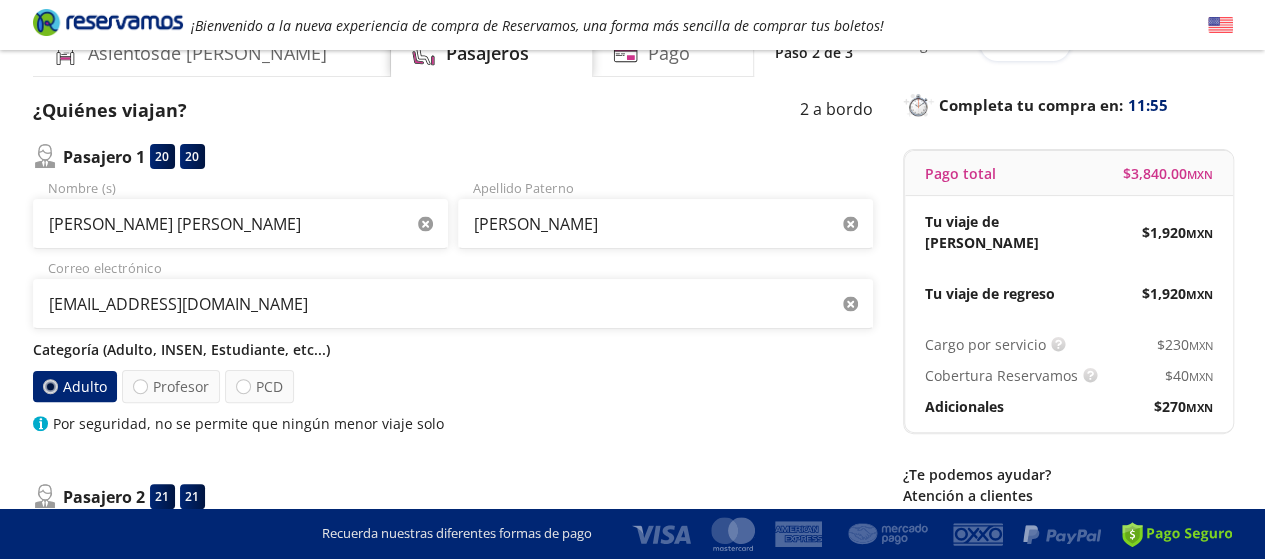 click on "Adulto" at bounding box center [74, 386] 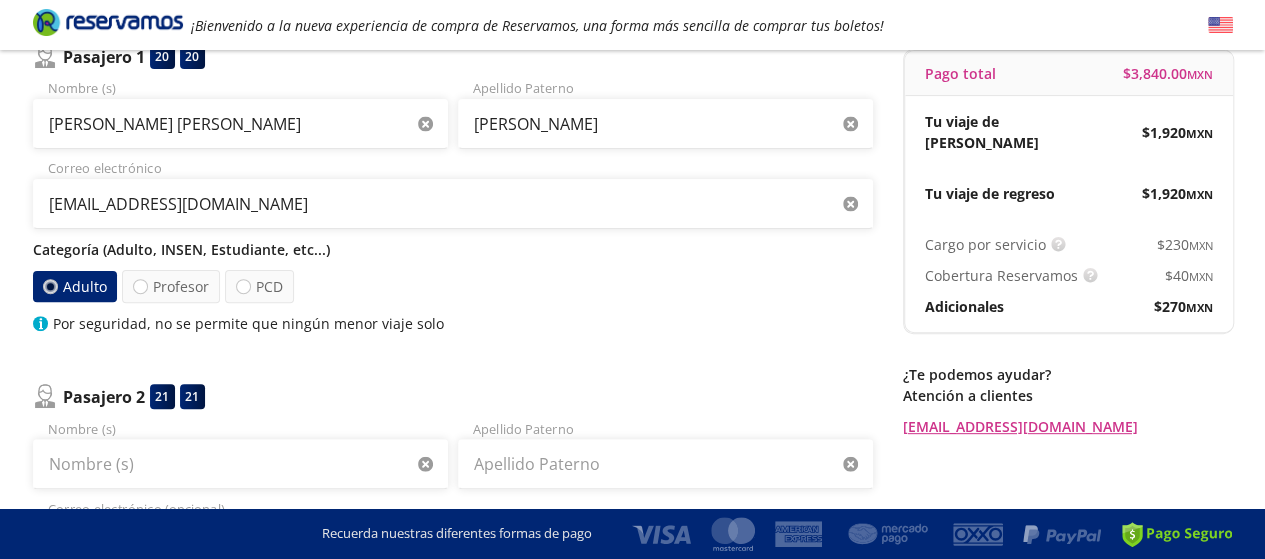 scroll, scrollTop: 300, scrollLeft: 0, axis: vertical 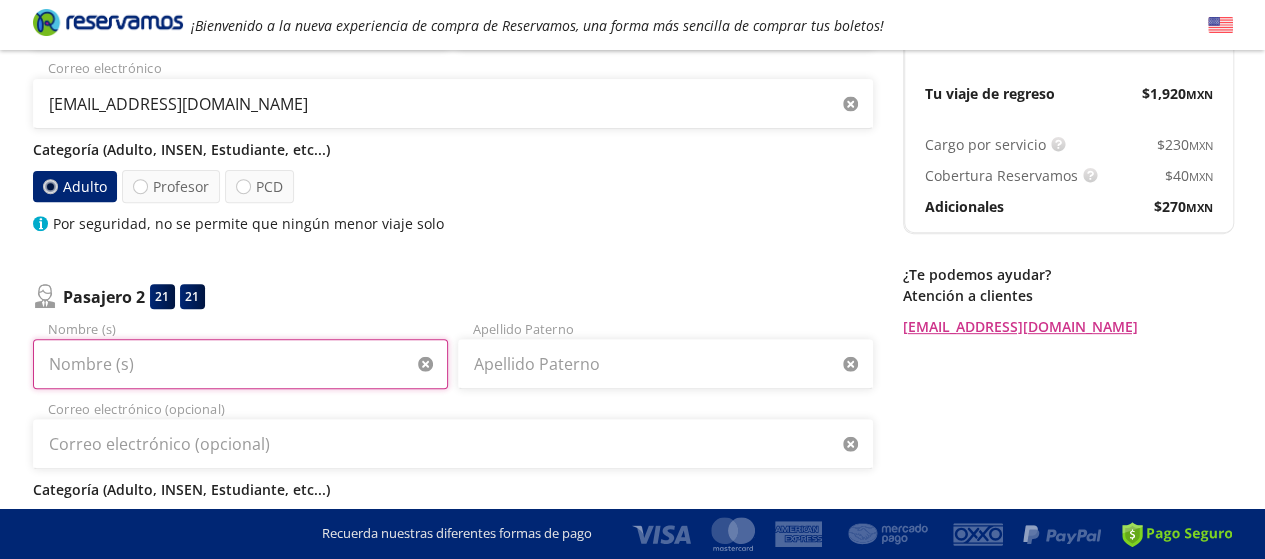 click on "Nombre (s)" at bounding box center [240, 364] 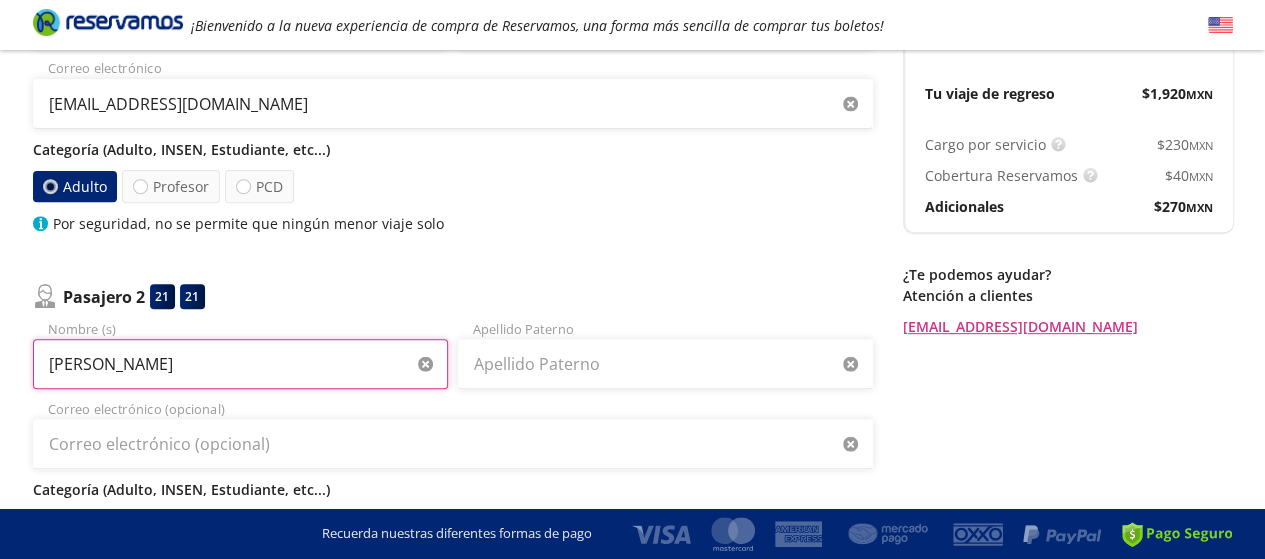 type on "Jorge" 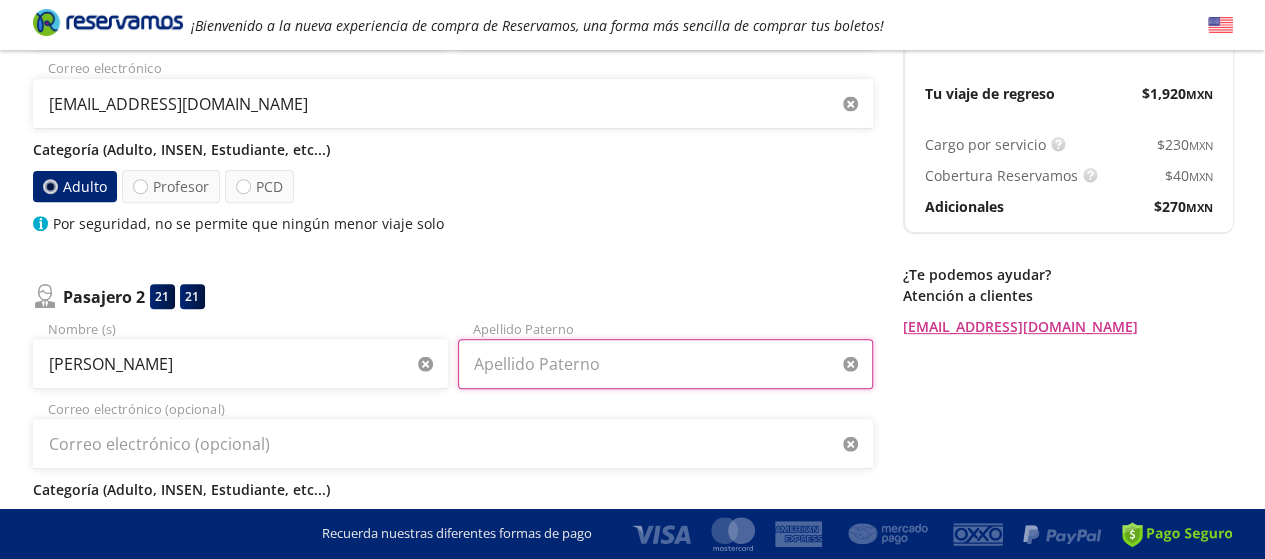 click on "Apellido Paterno" at bounding box center [665, 364] 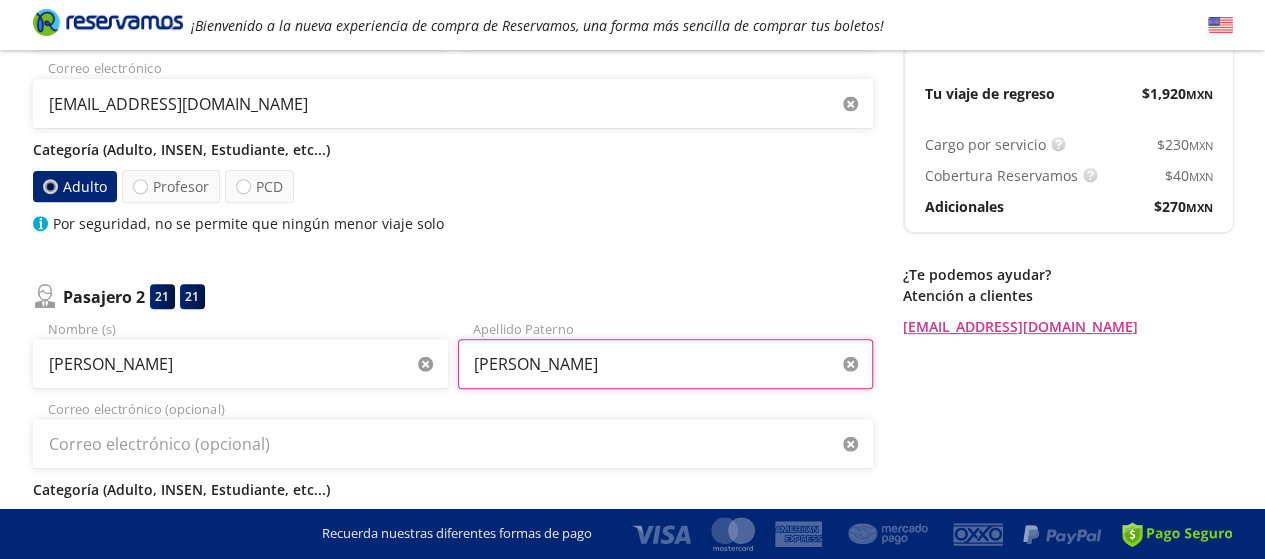 type on "Jalife Roque" 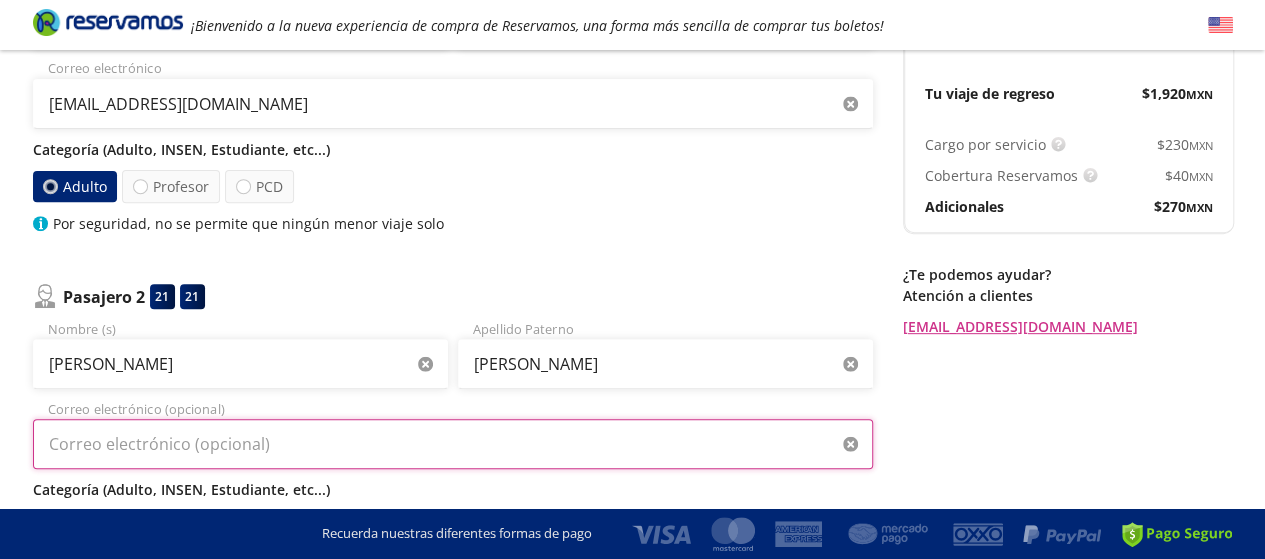 click on "Correo electrónico (opcional)" at bounding box center [453, 444] 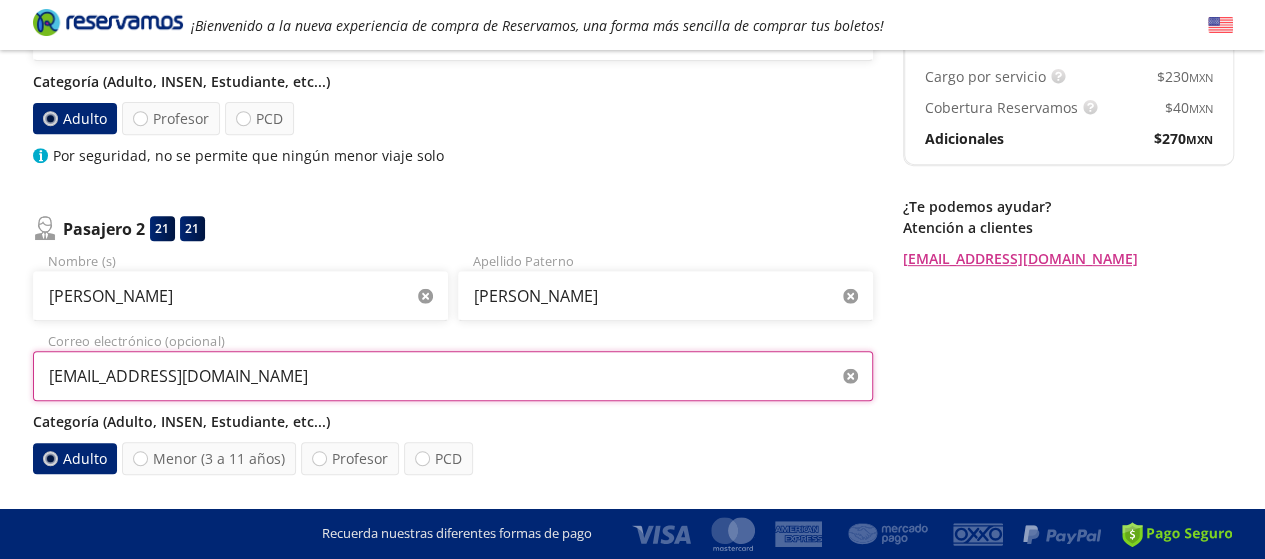 scroll, scrollTop: 400, scrollLeft: 0, axis: vertical 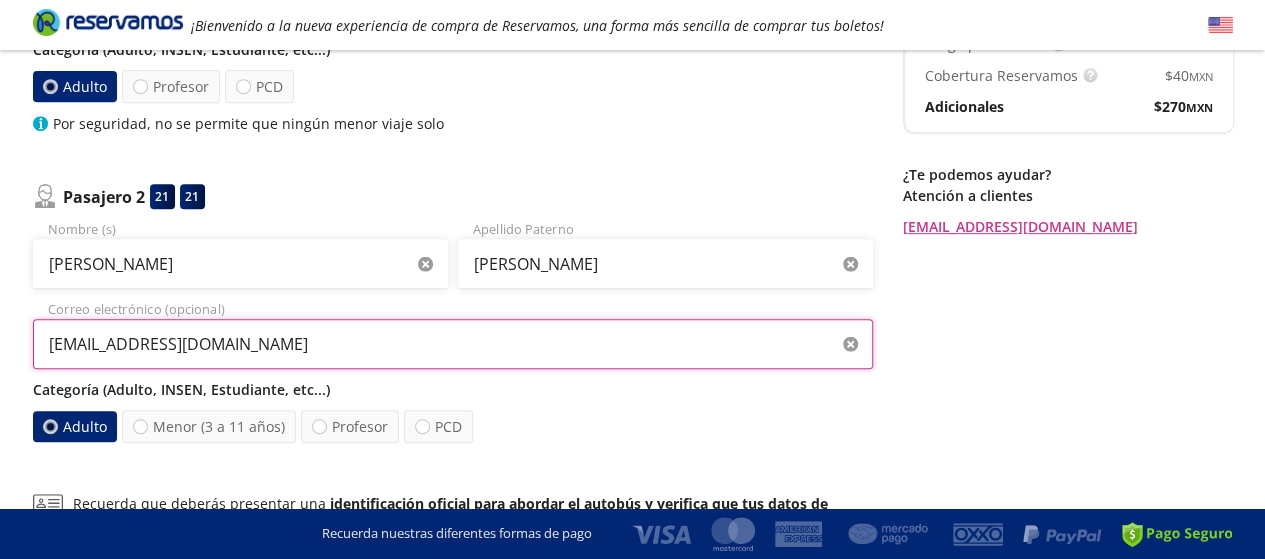 type on "sandunga05021971@gmai.com" 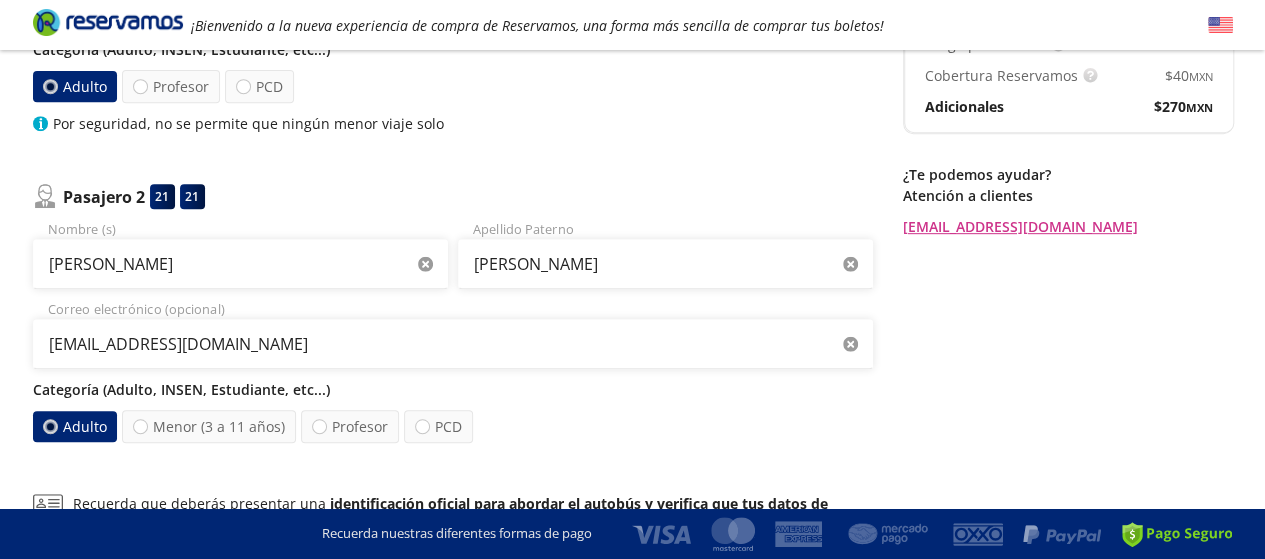 click on "Adulto" at bounding box center [74, 426] 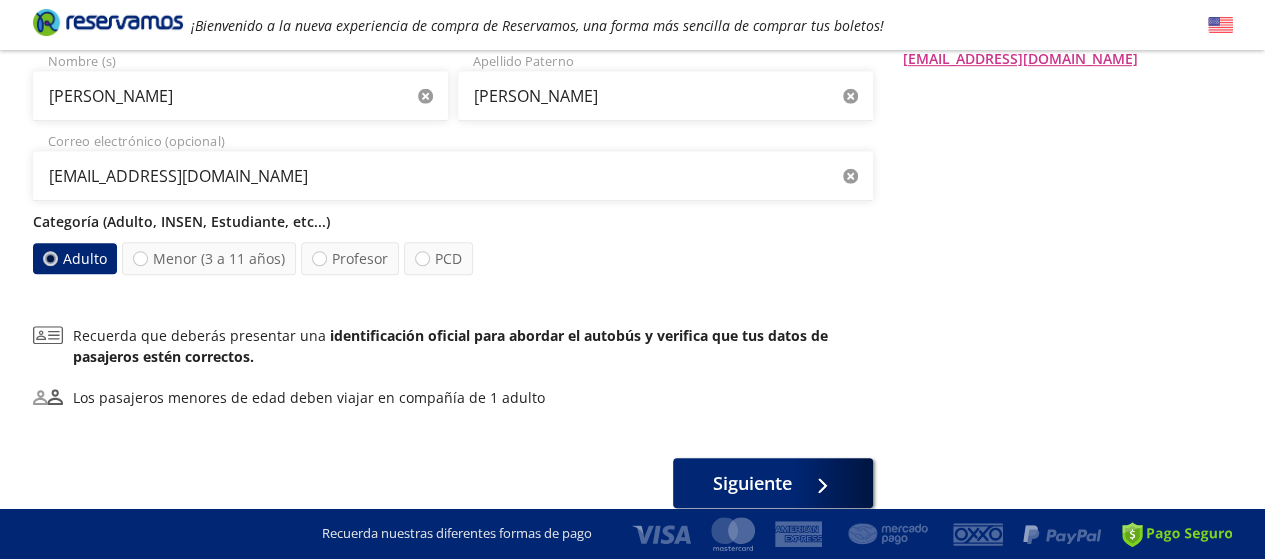 scroll, scrollTop: 600, scrollLeft: 0, axis: vertical 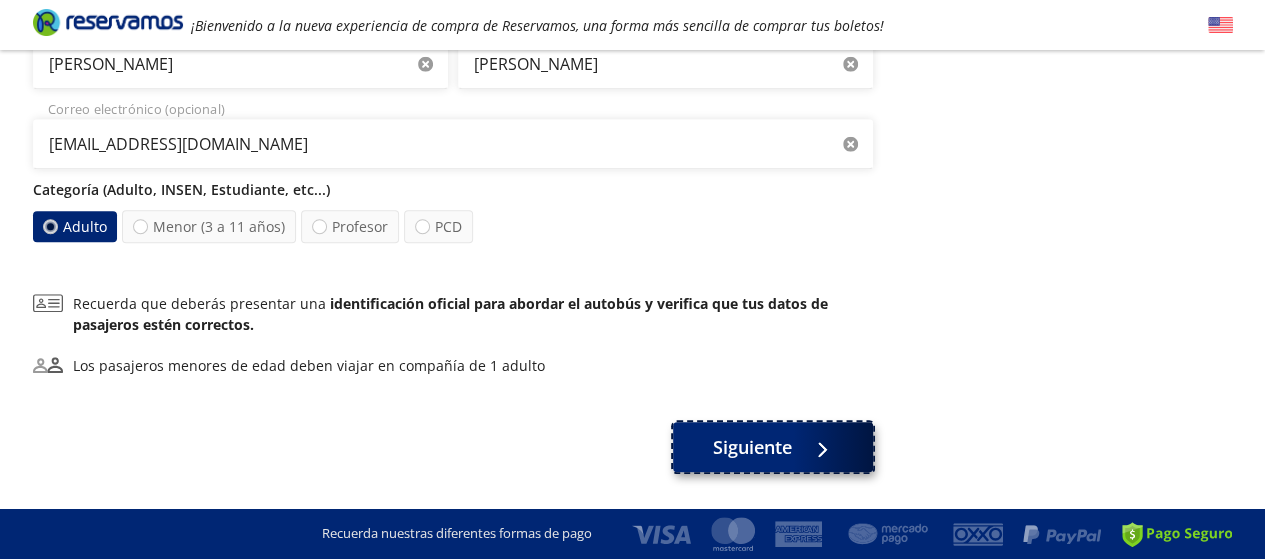 click on "Siguiente" at bounding box center (752, 447) 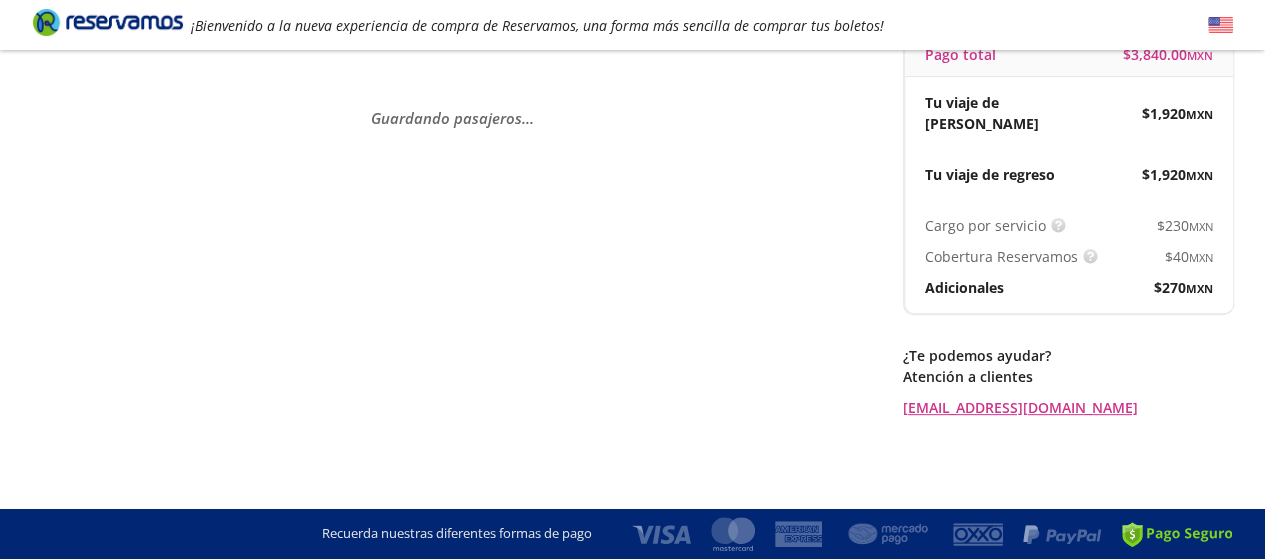 scroll, scrollTop: 0, scrollLeft: 0, axis: both 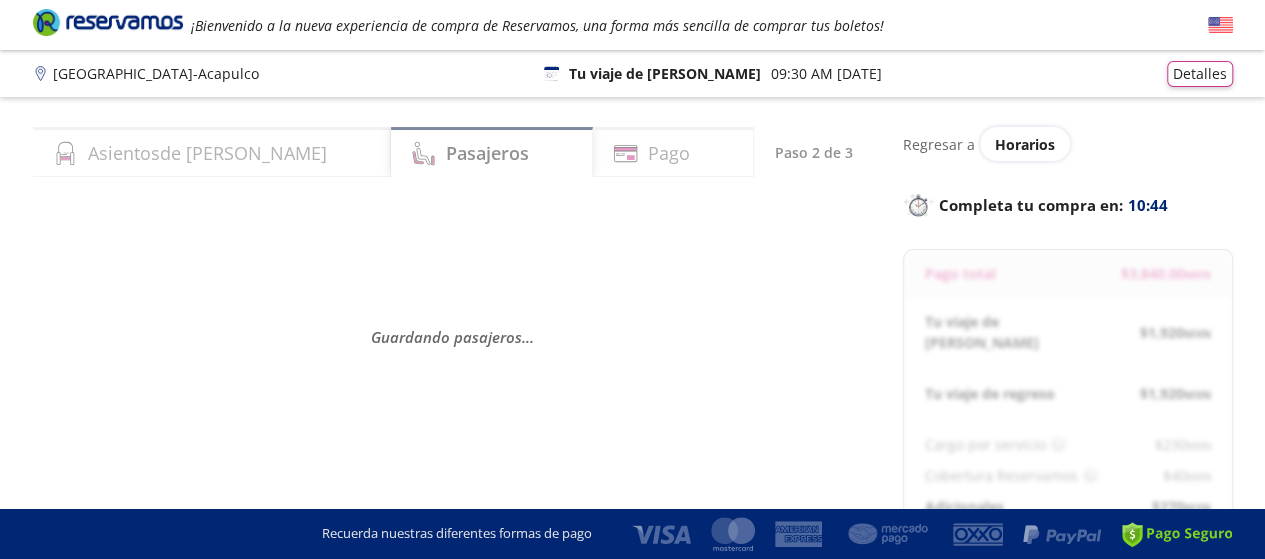 select on "MX" 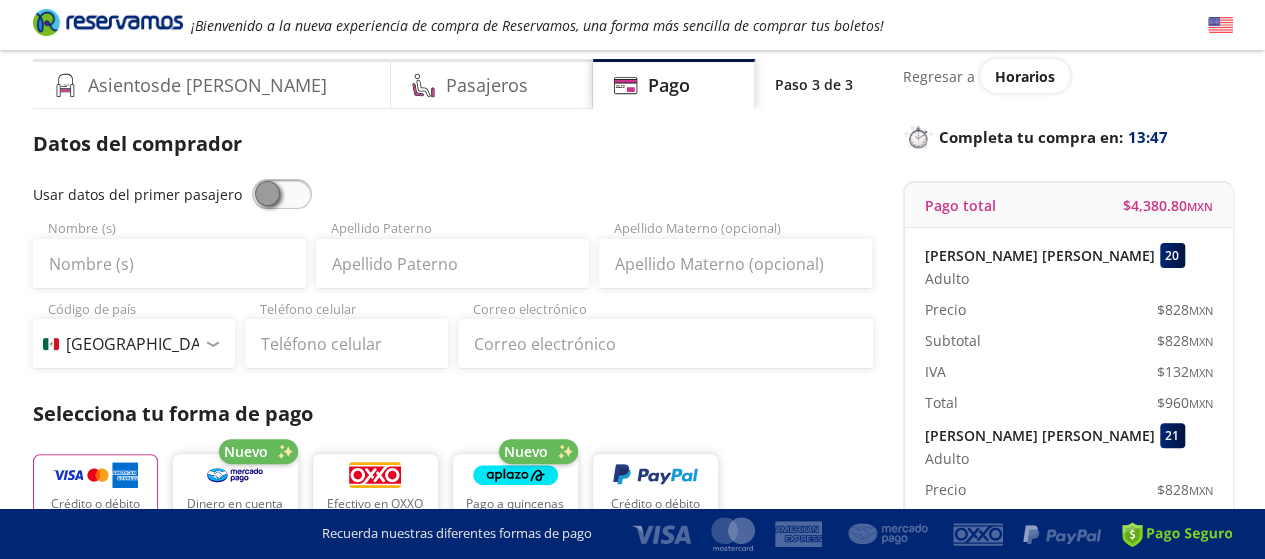 scroll, scrollTop: 100, scrollLeft: 0, axis: vertical 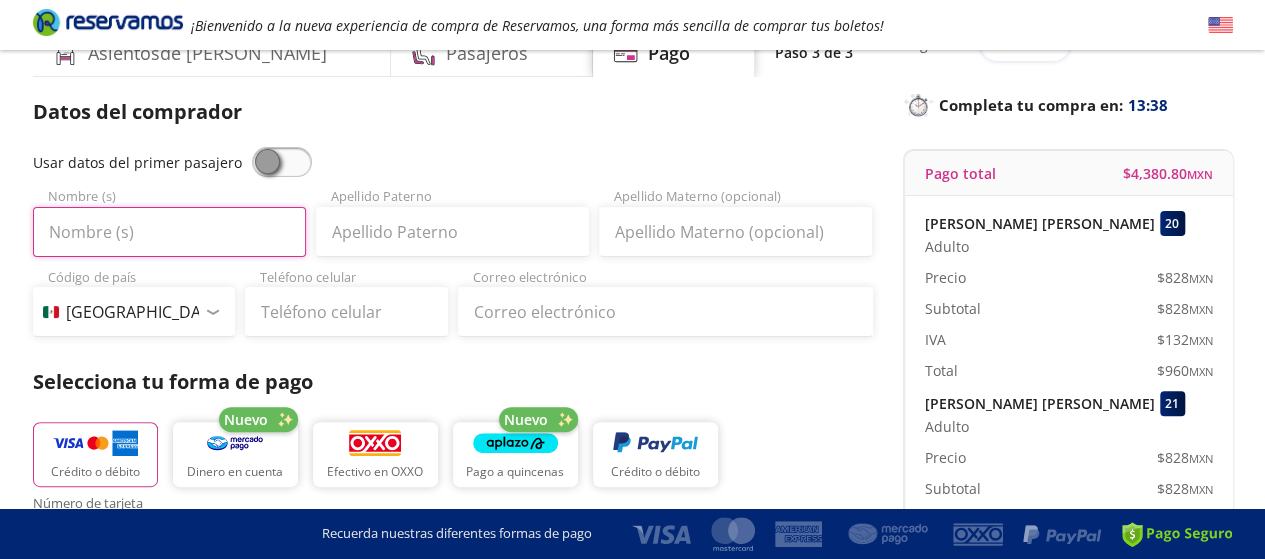 click on "Nombre (s)" at bounding box center (169, 232) 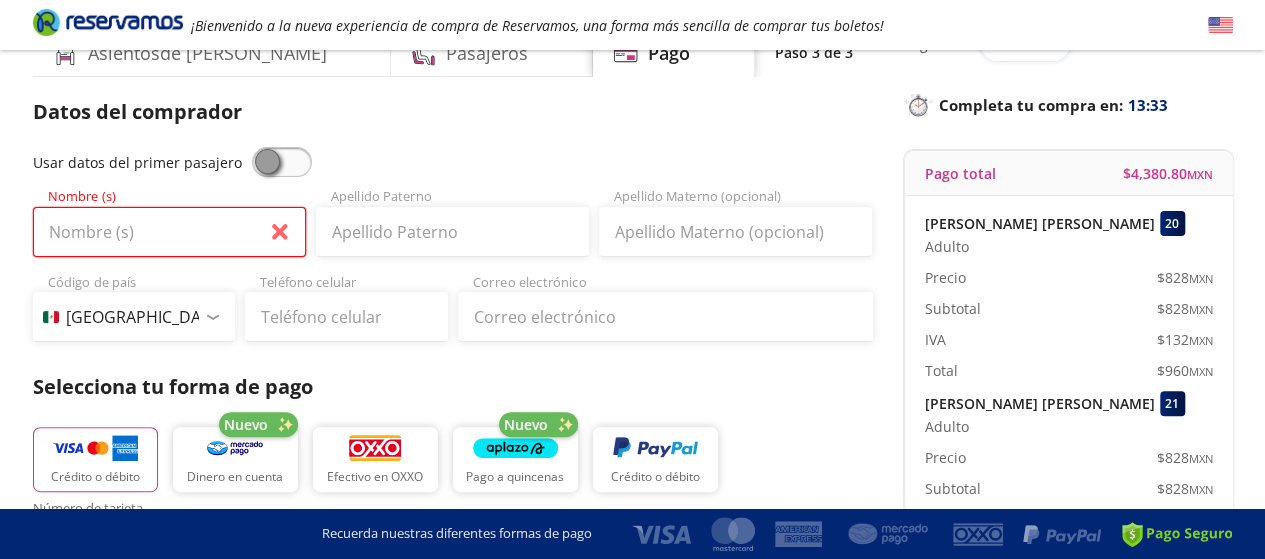 type on "Sandra" 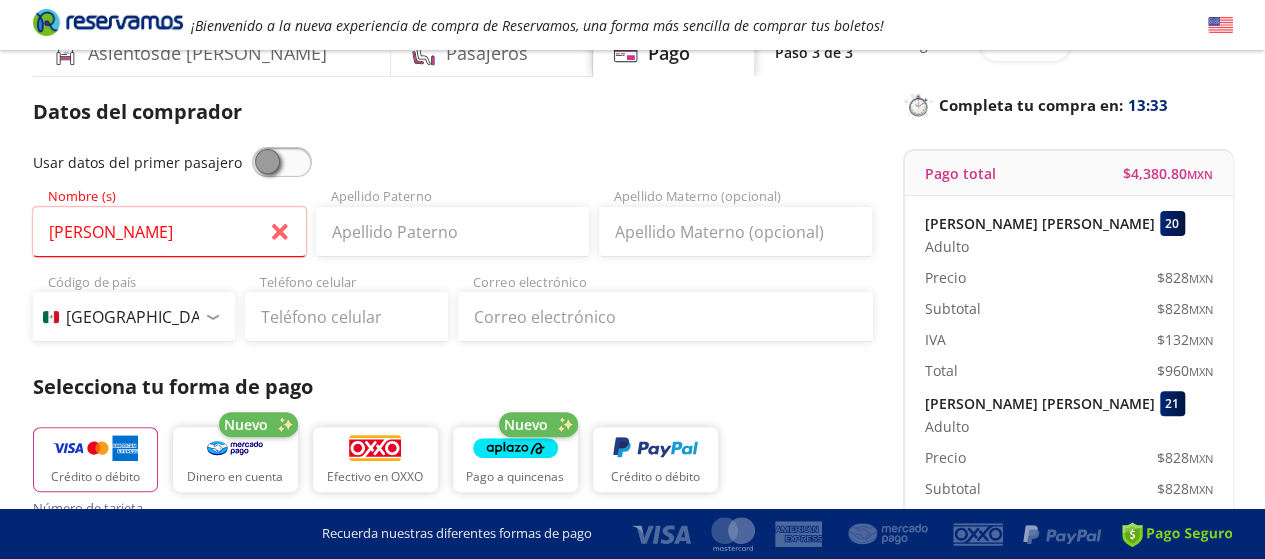 type on "Sandra Roque" 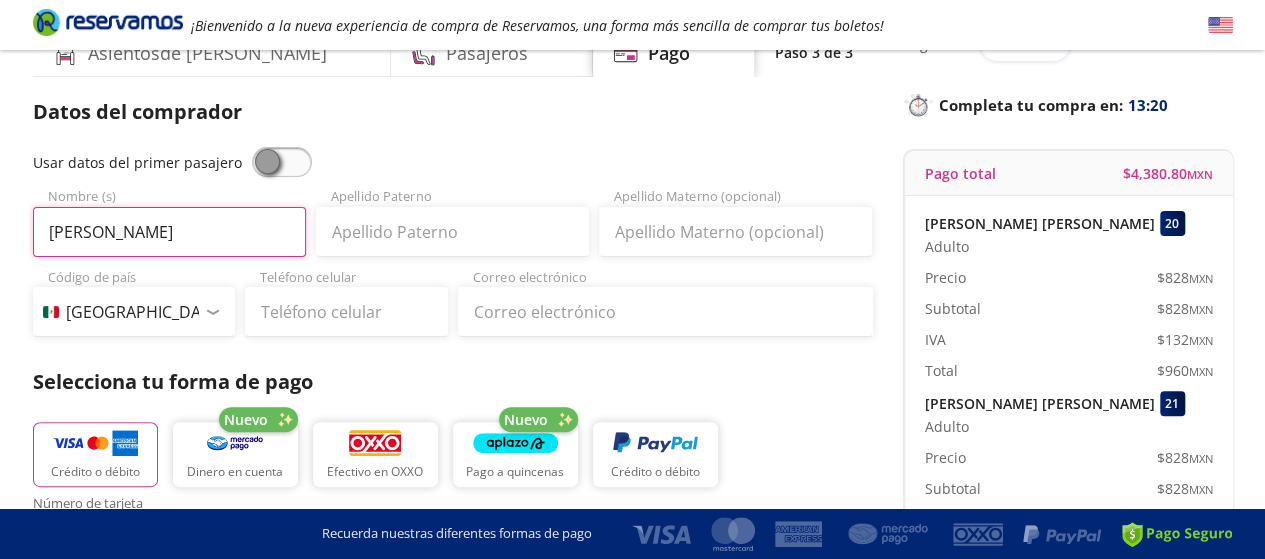 click on "Sandra" at bounding box center (169, 232) 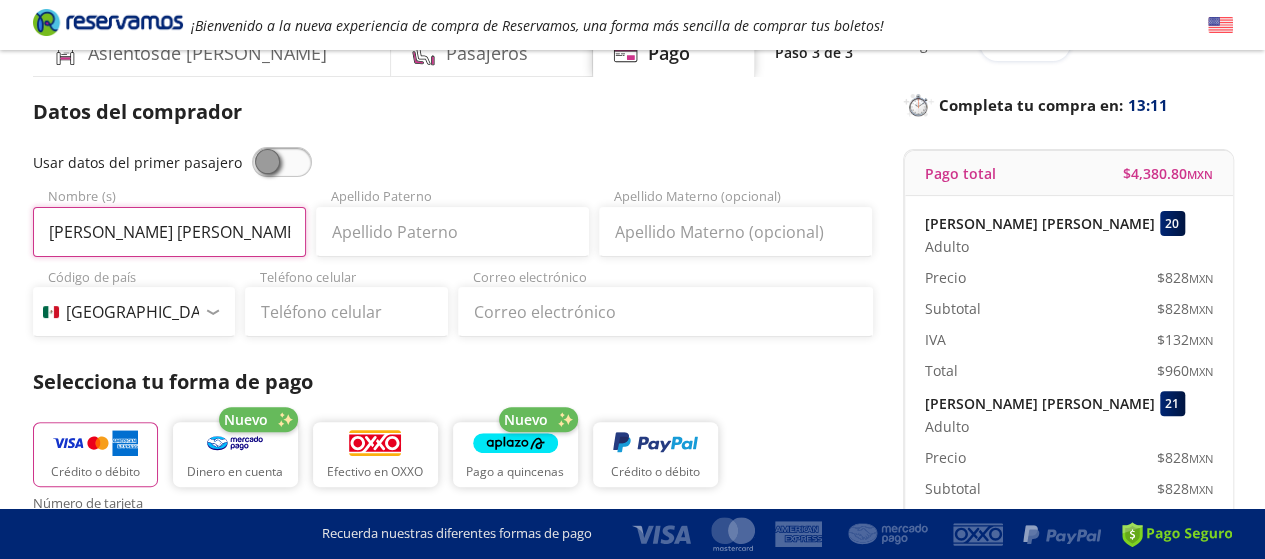 type on "Sandra Rebeca" 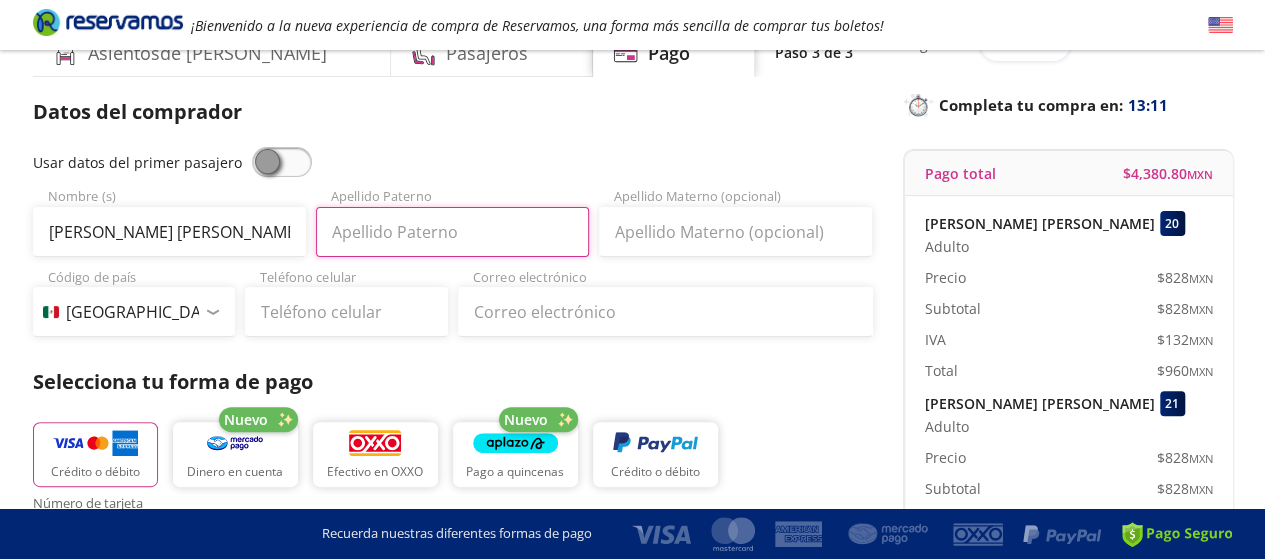 click on "Apellido Paterno" at bounding box center [452, 232] 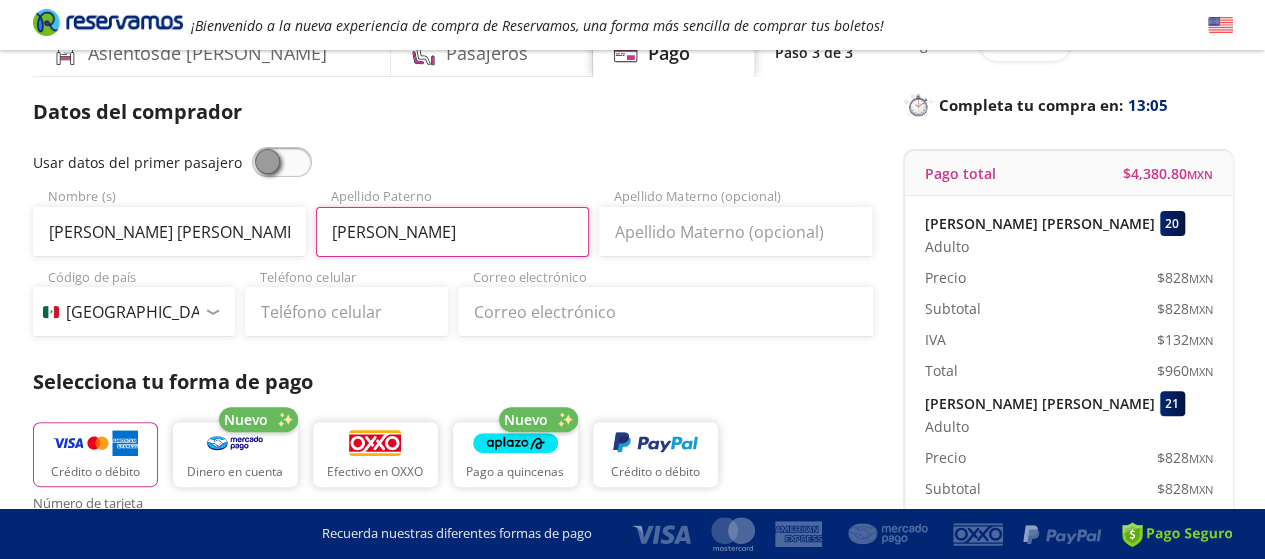 type on "Roque" 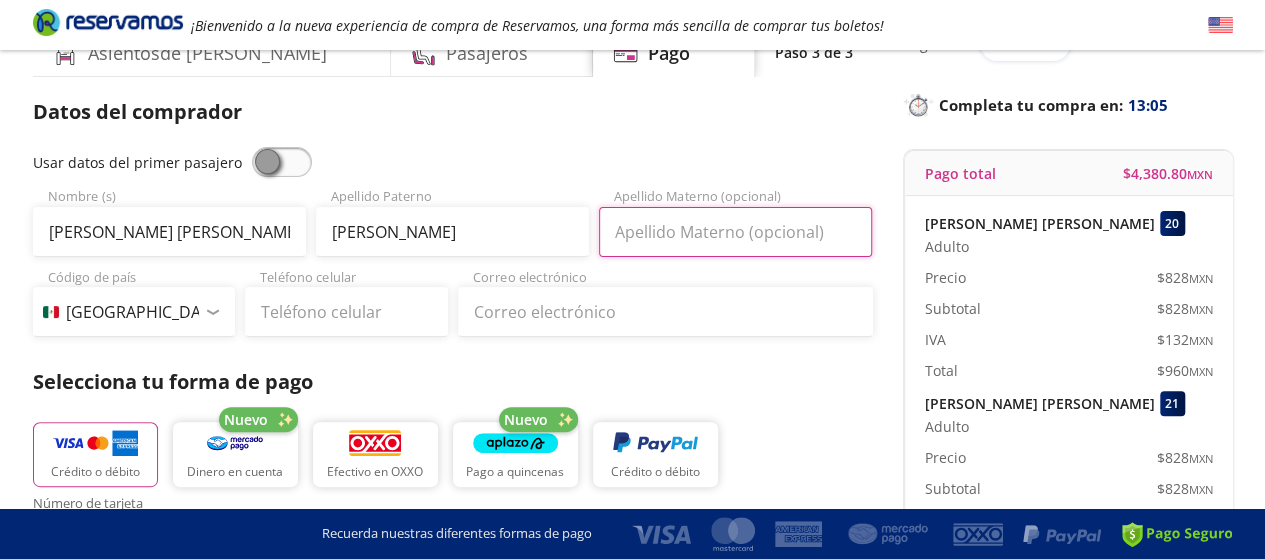 click on "Apellido Materno (opcional)" at bounding box center [735, 232] 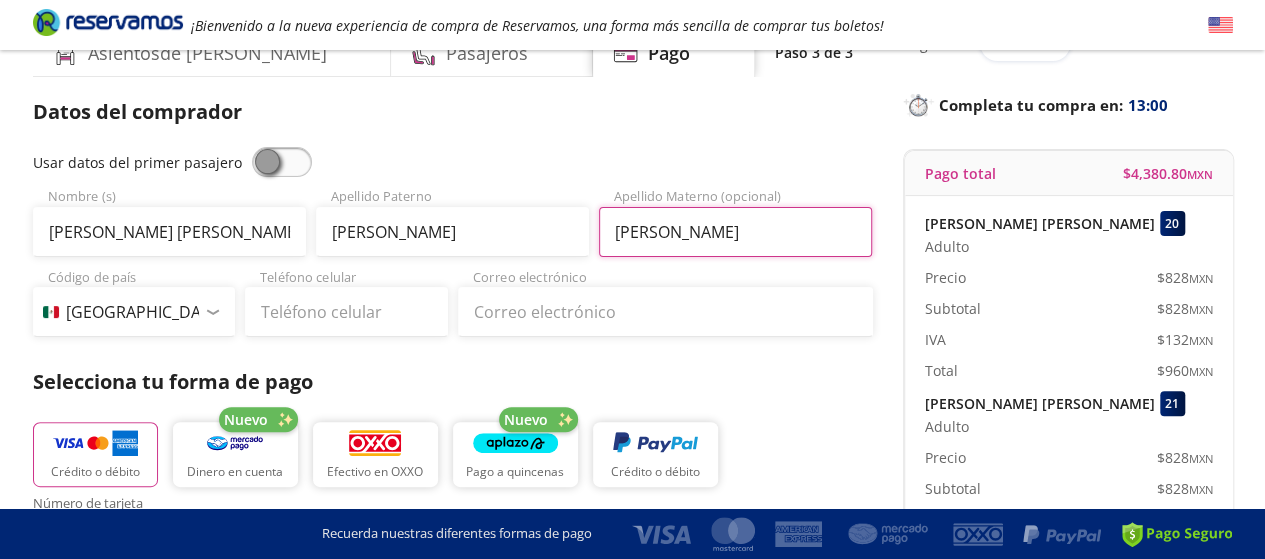 type on "Piro" 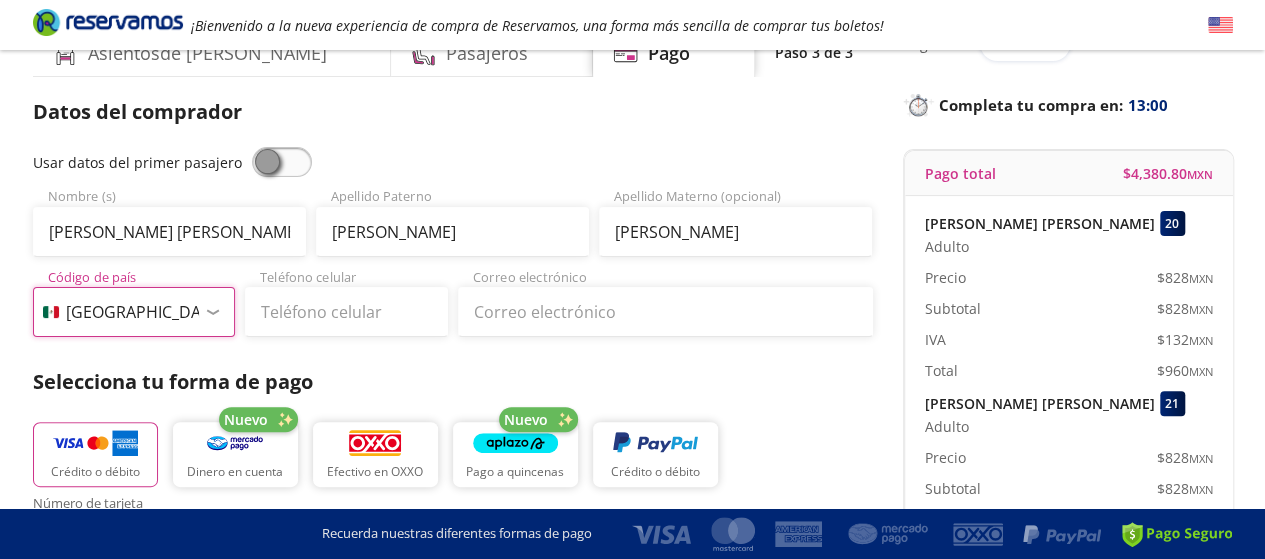 click on "Código de país Estados Unidos +1 México +52 Colombia +57 Brasil +55 Afganistán +93 Albania +355 Alemania +49 Andorra +376 Angola +244 Anguila +1 Antigua y Barbuda +1 Arabia Saudita +966 Argelia +213 Argentina +54 Armenia +374 Aruba +297 Australia +61 Austria +43 Azerbaiyán +994 Bahamas +1 Bangladés +880 Barbados +1 Baréin +973 Bélgica +32 Belice +501 Benín +229 Bermudas +1 Bielorrusia +375 Birmania +95 Bolivia +591 Bosnia y Herzegovina +387 Botsuana +267 Brunéi +673 Bulgaria +359 Burkina Faso +226 Burundi +257 Bután +975 Cabo Verde +238 Camboya +855 Camerún +237 Canadá +1 Caribe Neerlandés +599 Chad +235 Chile +56 China +86 Chipre +357 Comoras +269 Congo +243 Congo +242 Corea del Norte +850 Corea del Sur +82 Costa de Marfil +225 Costa Rica +506 Croacia +385 Cuba +53 Curaçao +599 Dinamarca +45 Dominica +1 Ecuador +593 Egipto +20 El Salvador +503 Emiratos Árabes Unidos +971 Eritrea +291 Eslovaquia +421 Eslovenia +386 España +34 Estonia +372 Etiopía +251 Federación Rusa +7 Fiji +679 Ghana +233" at bounding box center (134, 312) 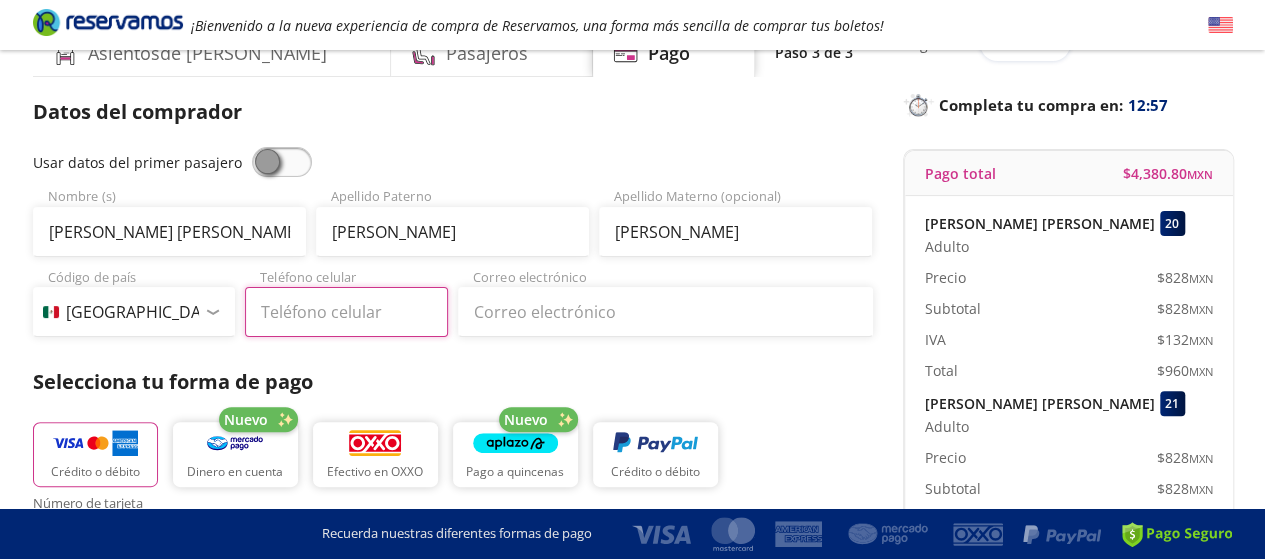 click on "Teléfono celular" at bounding box center (346, 312) 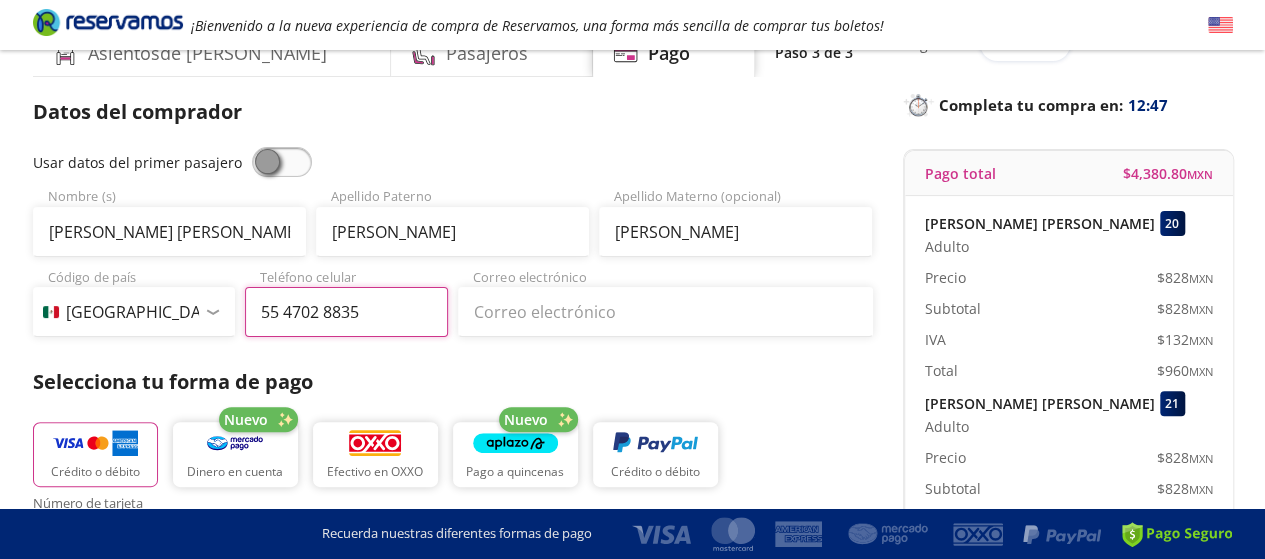 type on "55 4702 8835" 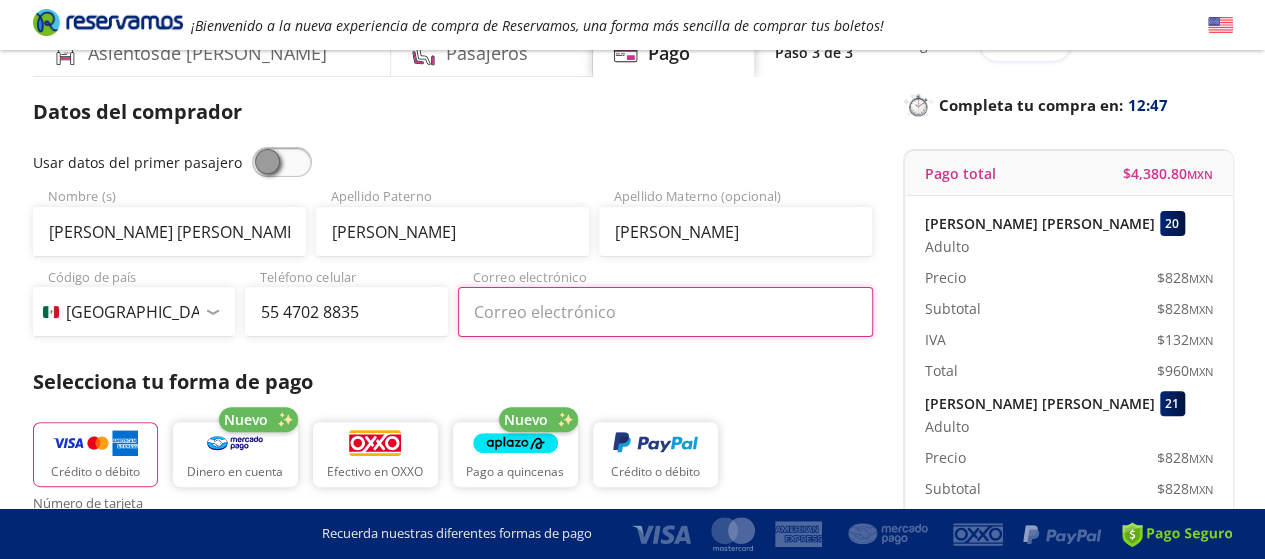 click on "Correo electrónico" at bounding box center [665, 312] 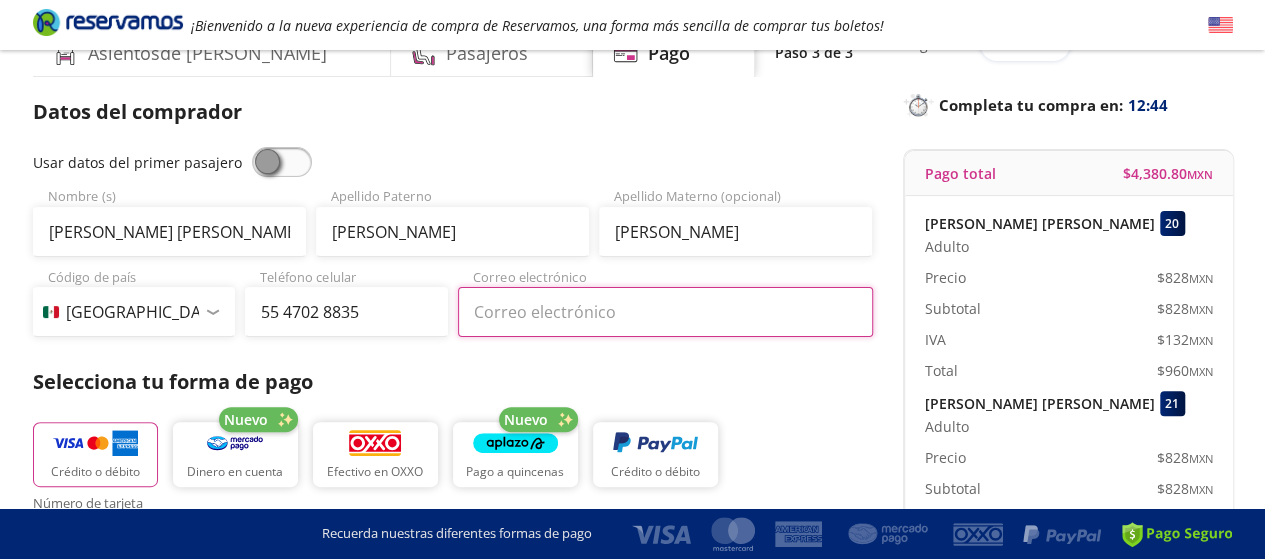 type on "[EMAIL_ADDRESS][DOMAIN_NAME]" 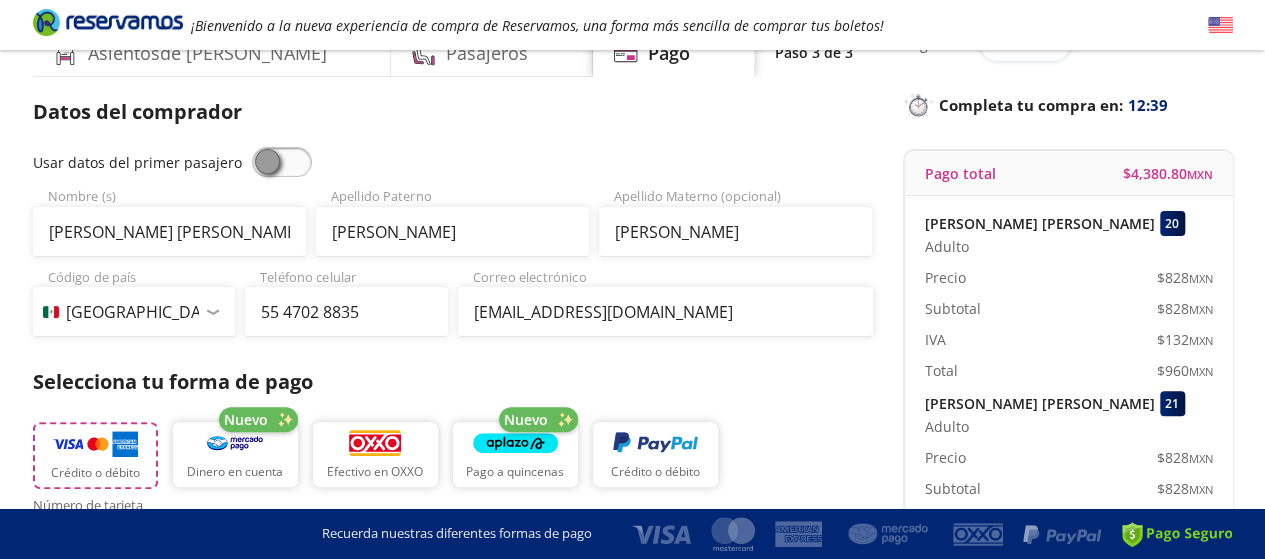 click at bounding box center (95, 444) 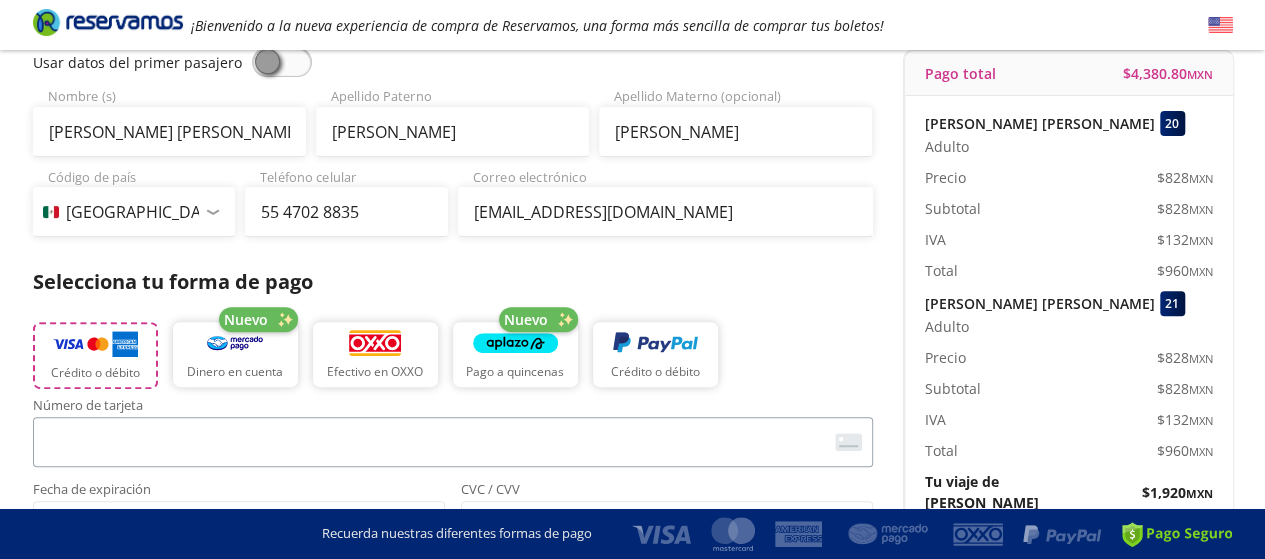 scroll, scrollTop: 300, scrollLeft: 0, axis: vertical 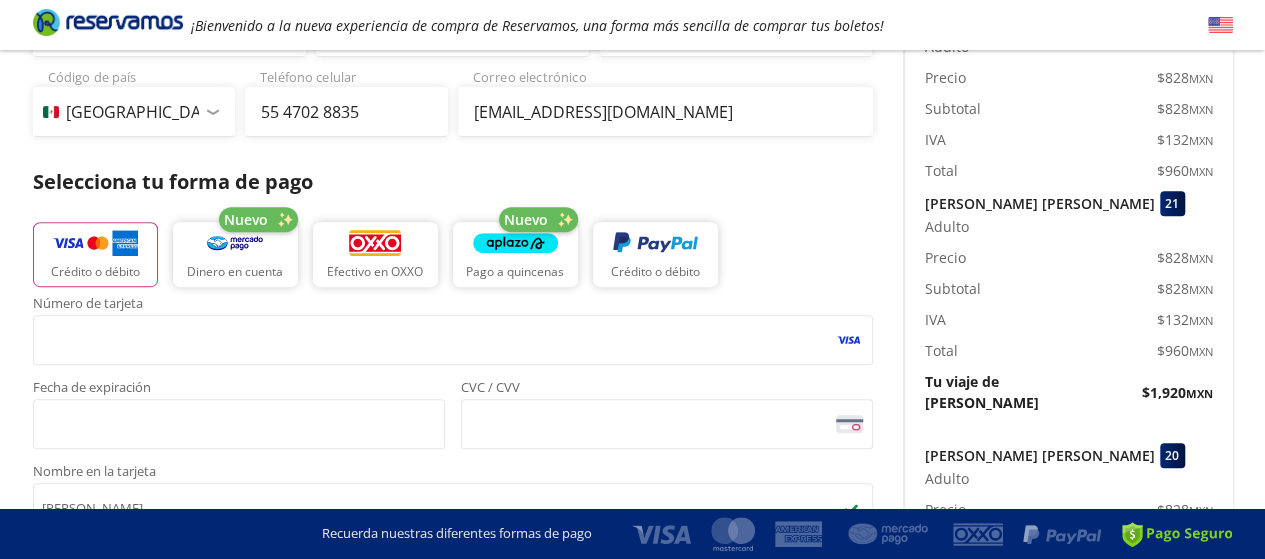 click on "Nombre en la tarjeta" at bounding box center [453, 474] 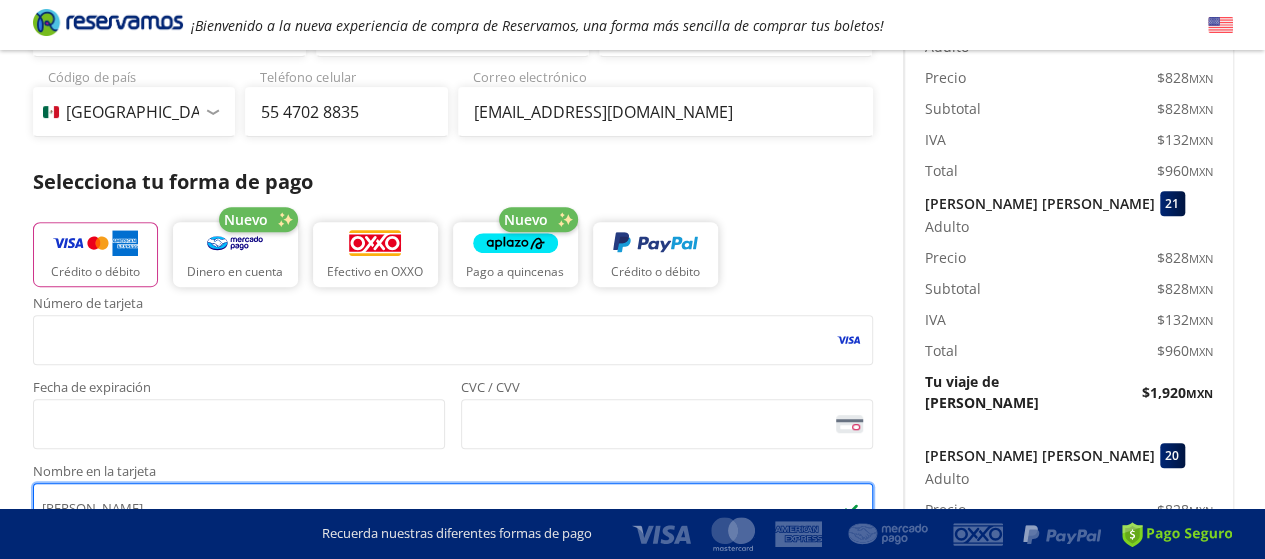 click on "Sandra Roque" at bounding box center [453, 508] 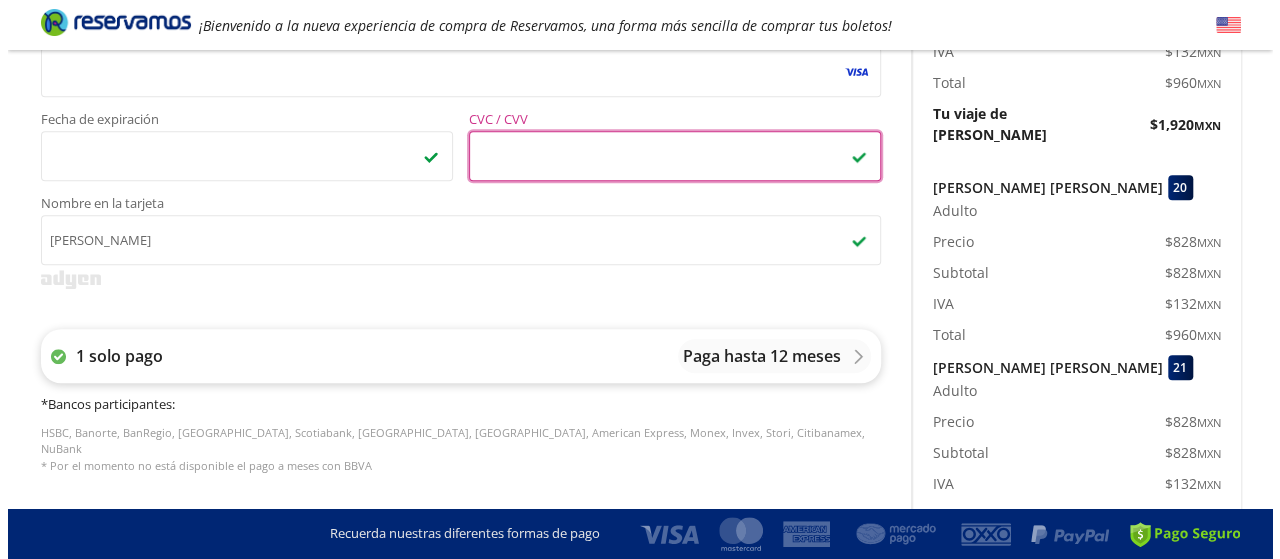 scroll, scrollTop: 600, scrollLeft: 0, axis: vertical 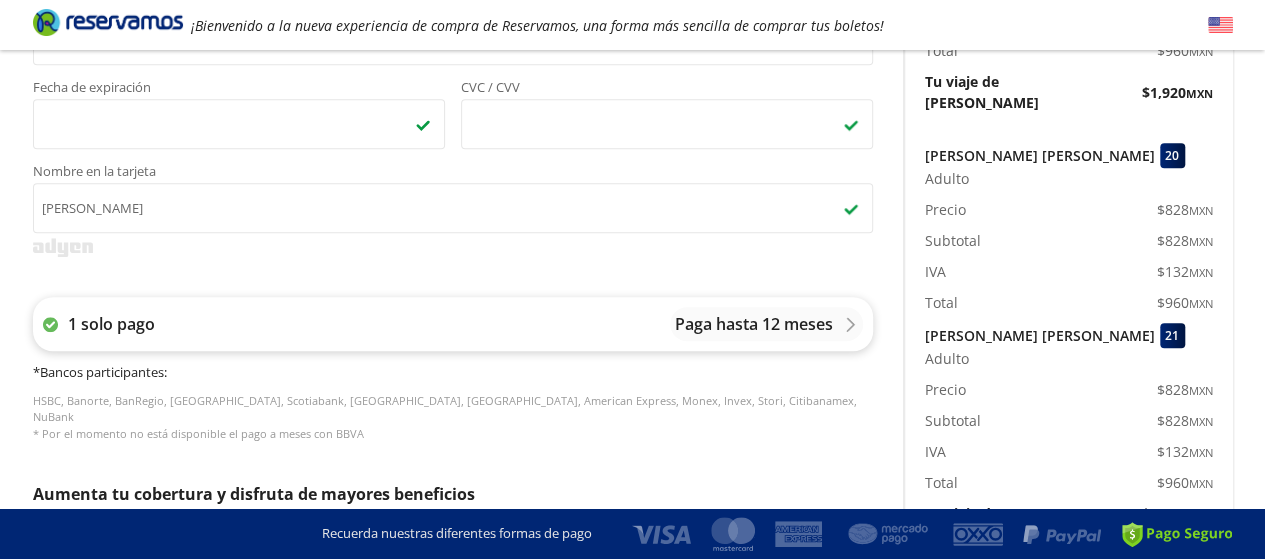 click 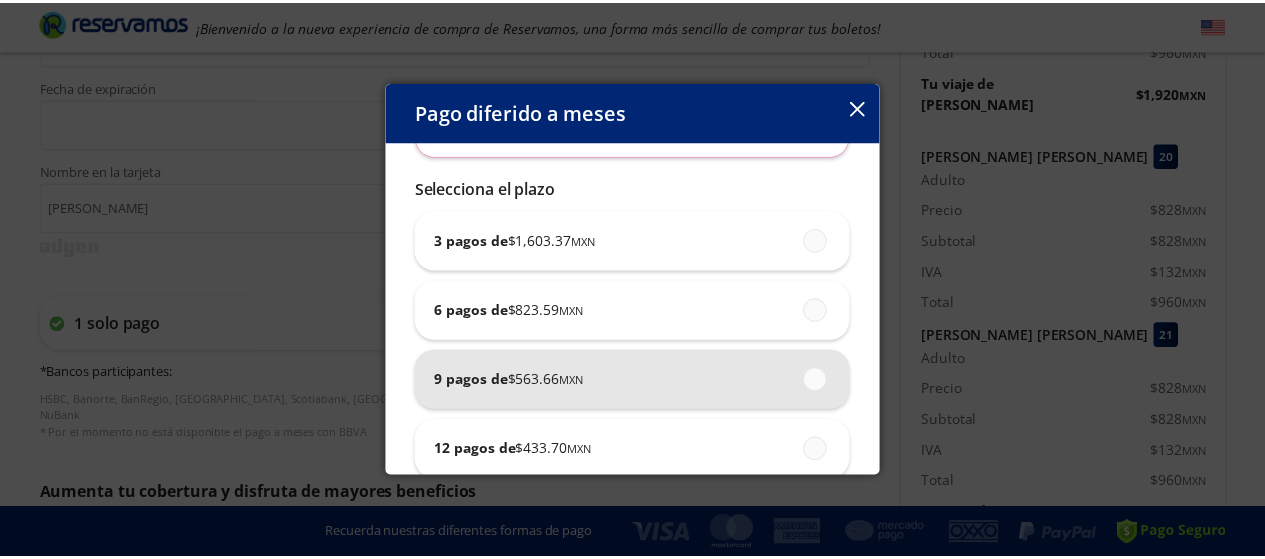 scroll, scrollTop: 200, scrollLeft: 0, axis: vertical 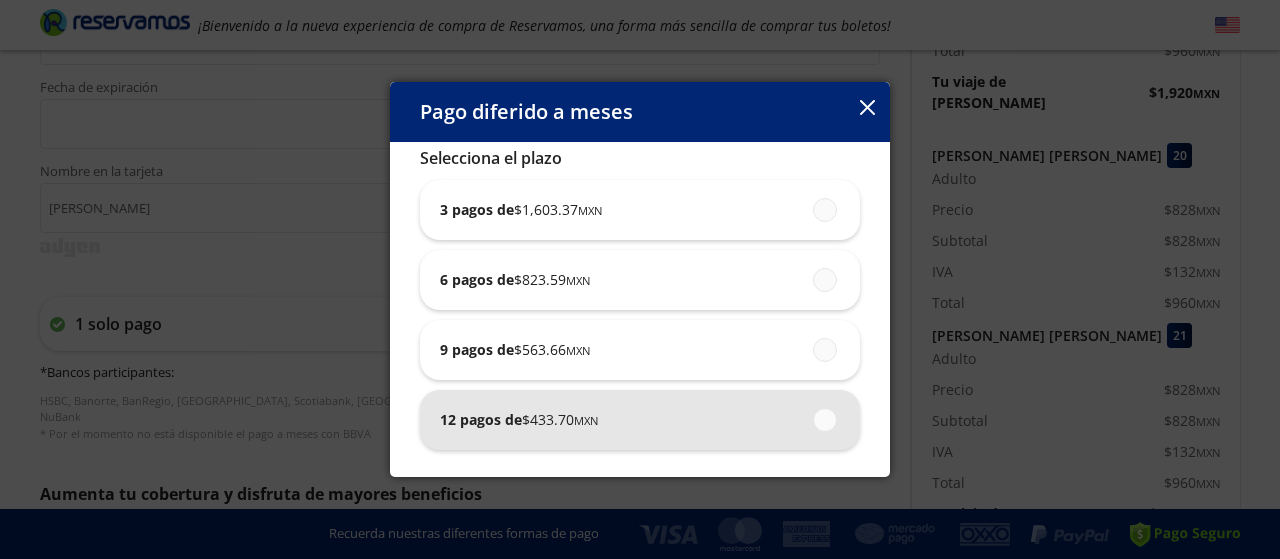click on "12 pagos de  $ 433.70  MXN" at bounding box center [640, 420] 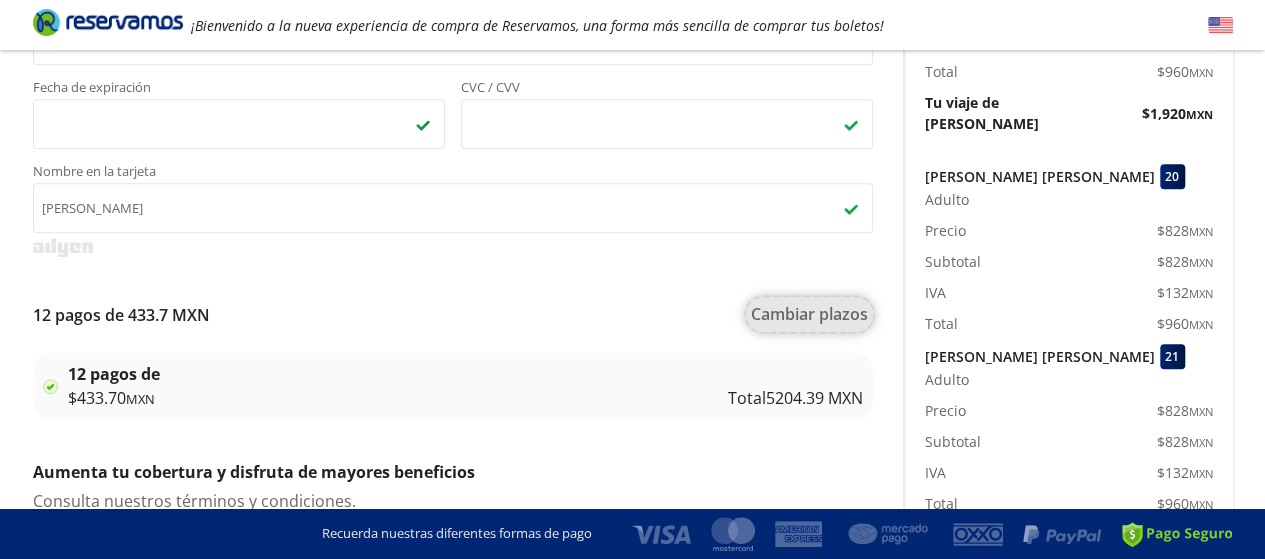 click on "Cambiar plazos" at bounding box center (809, 314) 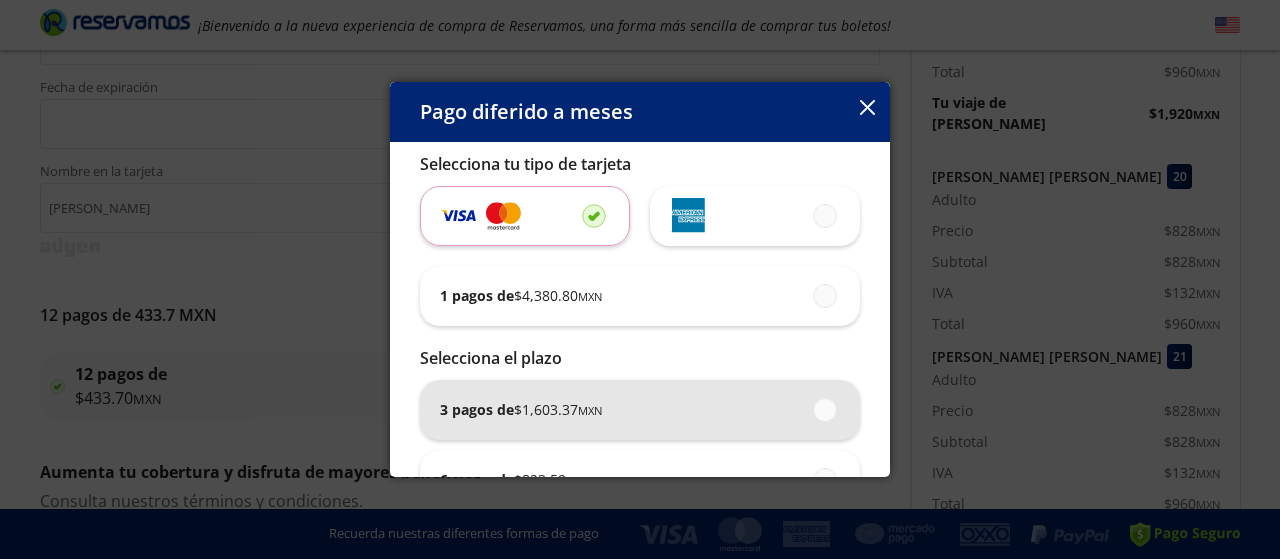 click on "$ 1,603.37  MXN" at bounding box center [558, 409] 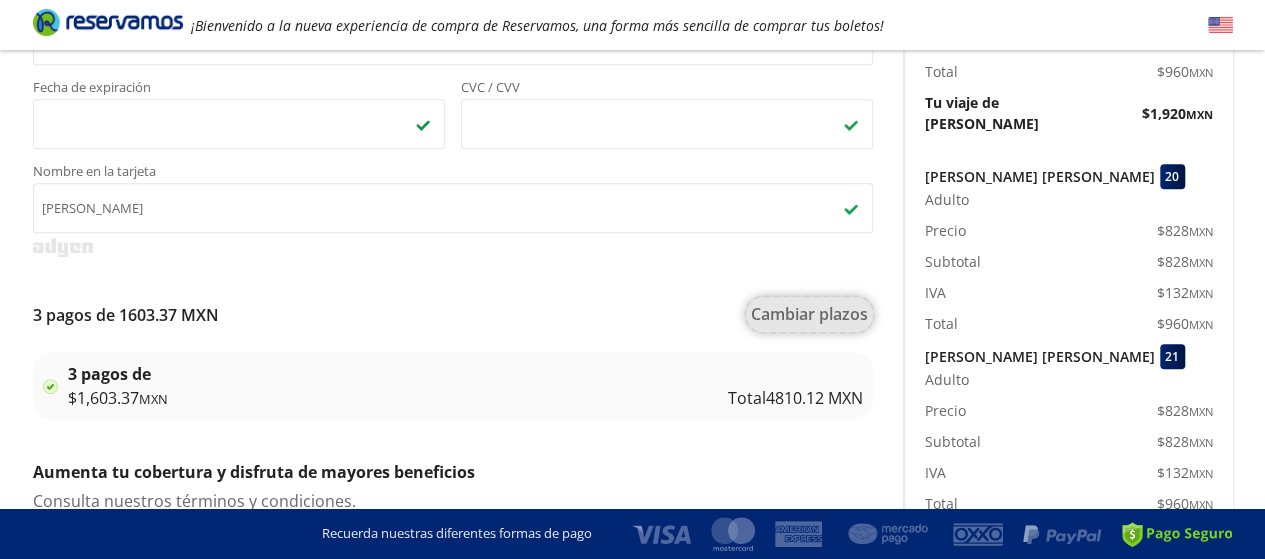 click on "Cambiar plazos" at bounding box center (809, 314) 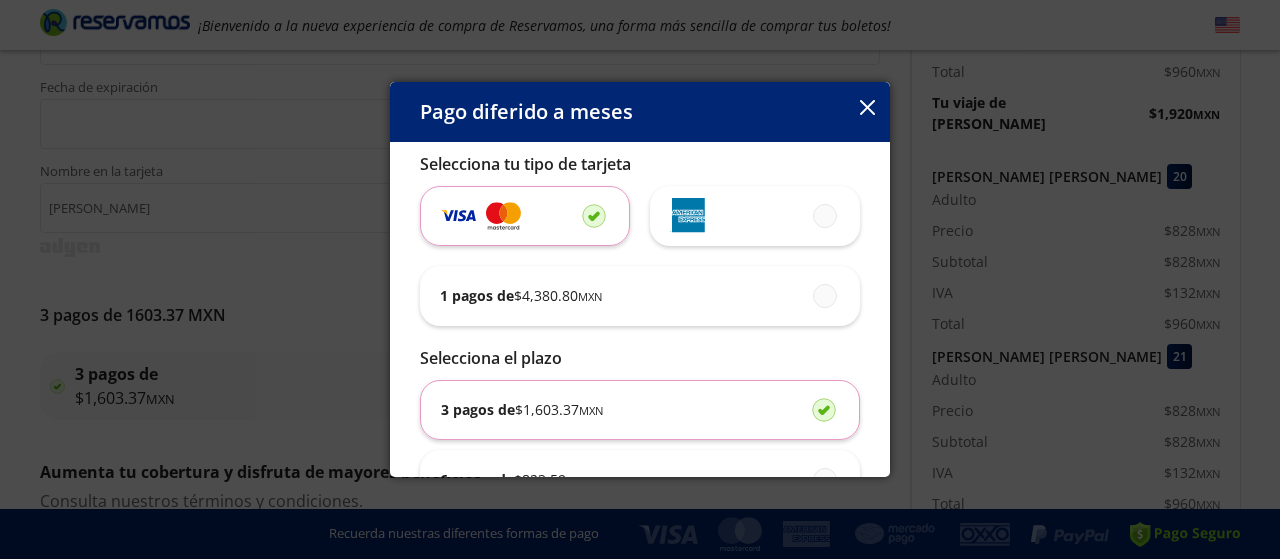 click on "$ 1,603.37  MXN" at bounding box center (559, 409) 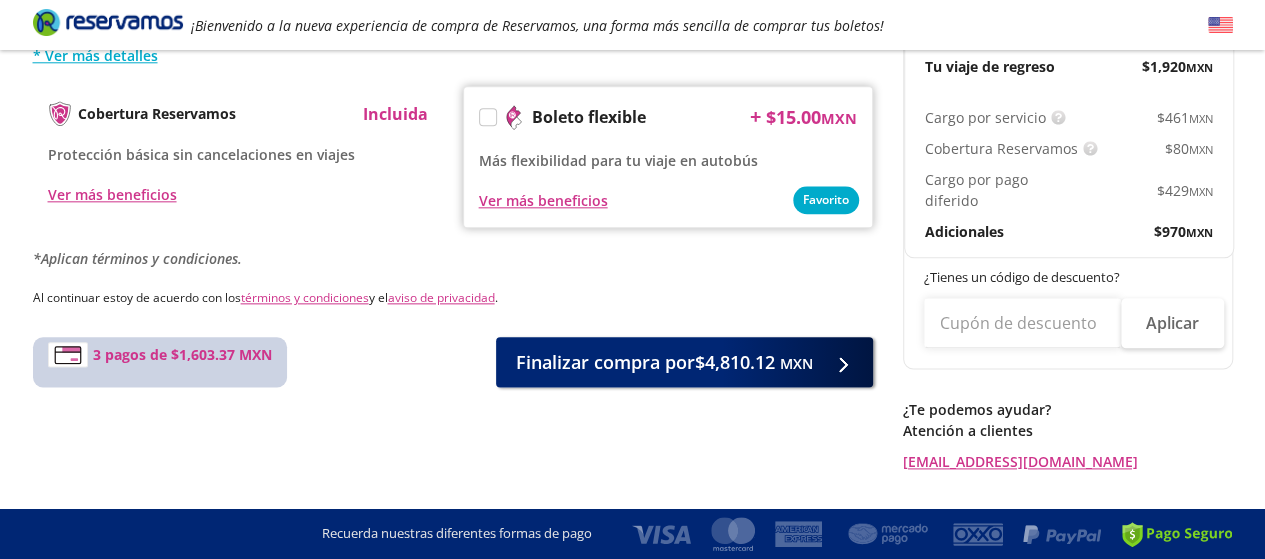 scroll, scrollTop: 1099, scrollLeft: 0, axis: vertical 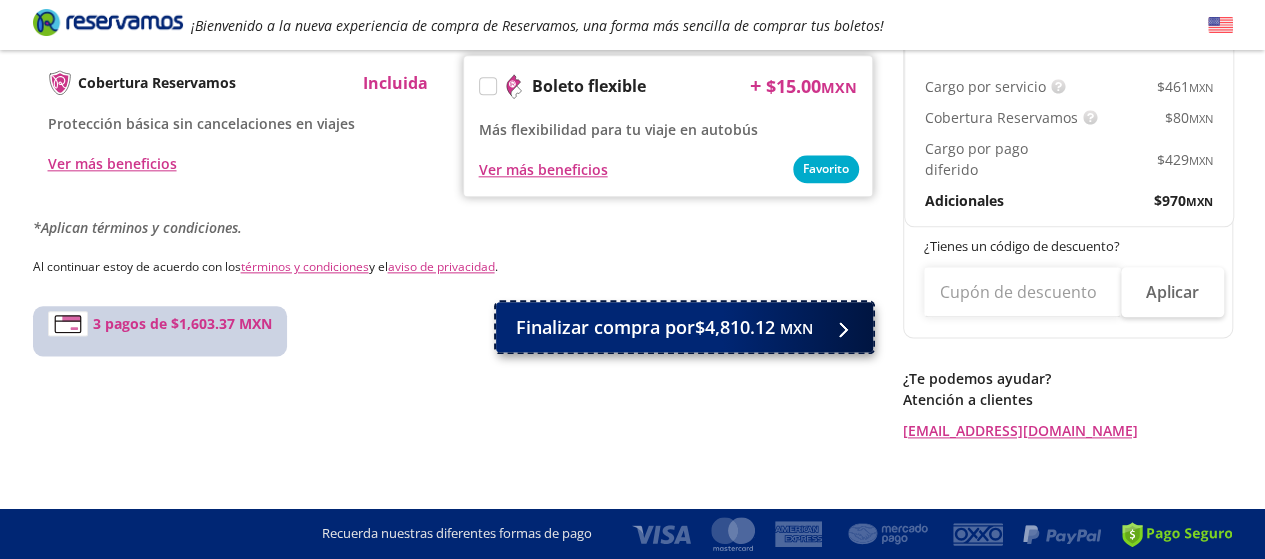 click on "Finalizar compra por  $4,810.12   MXN" at bounding box center (664, 327) 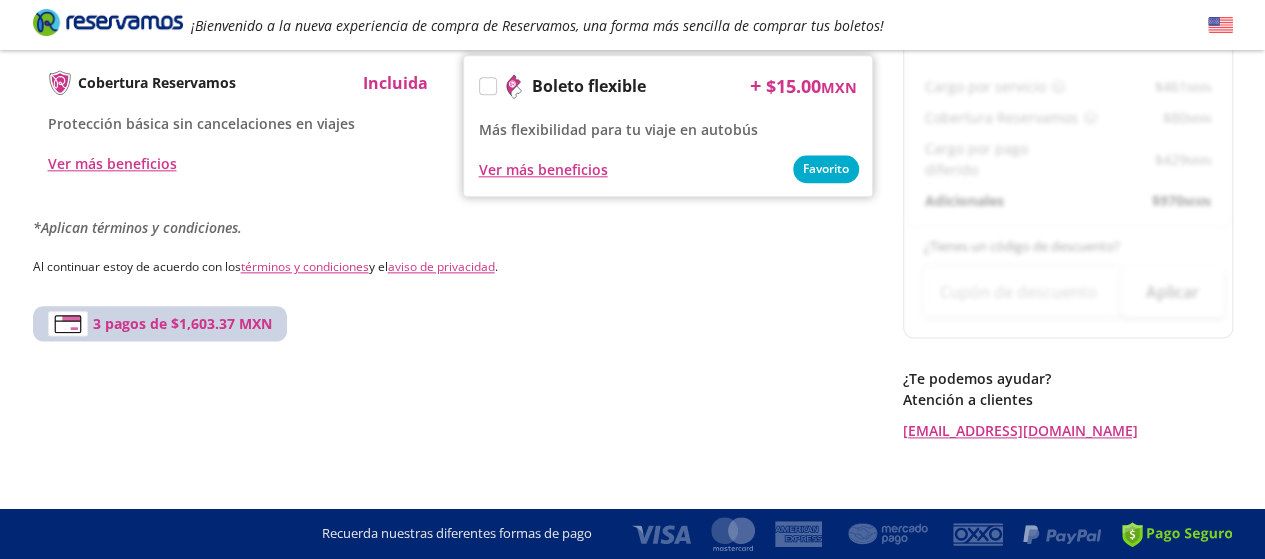 scroll, scrollTop: 0, scrollLeft: 0, axis: both 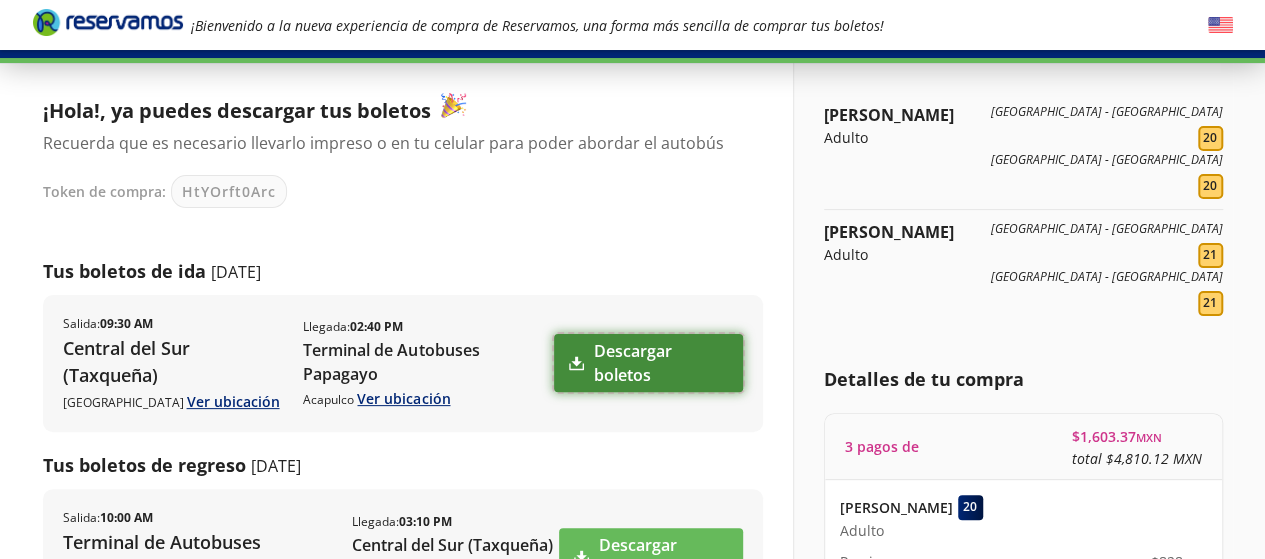 click on "Descargar boletos" at bounding box center (648, 363) 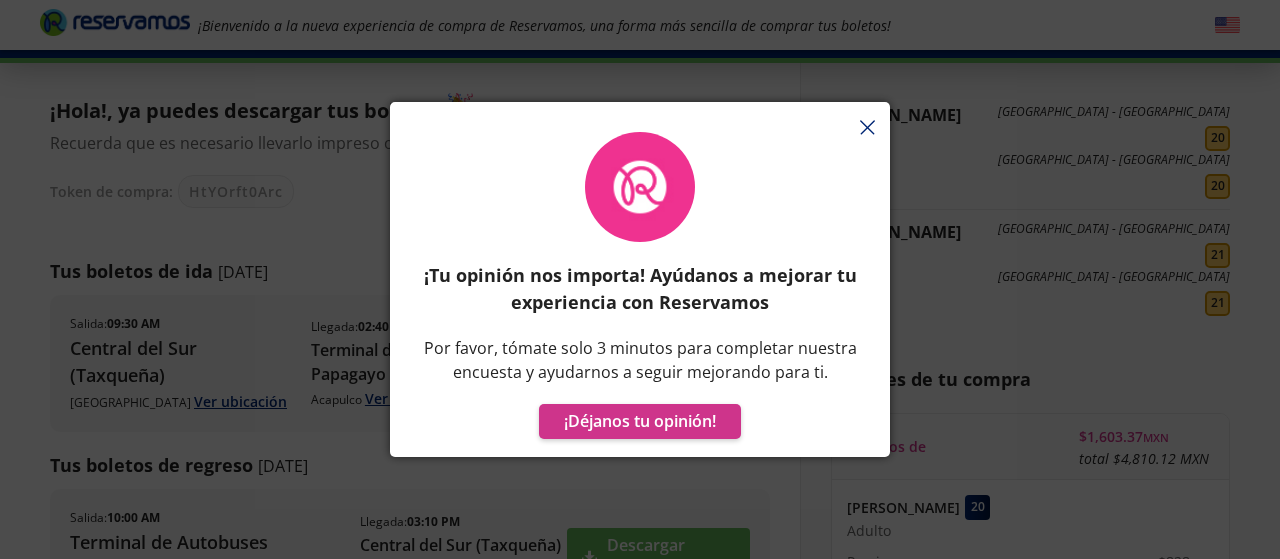 click on "¡Tu opinión nos importa! Ayúdanos a mejorar tu experiencia con Reservamos Por favor, tómate solo 3 minutos para completar nuestra encuesta y ayudarnos a seguir mejorando para ti. ¡Déjanos tu opinión!" at bounding box center [640, 289] 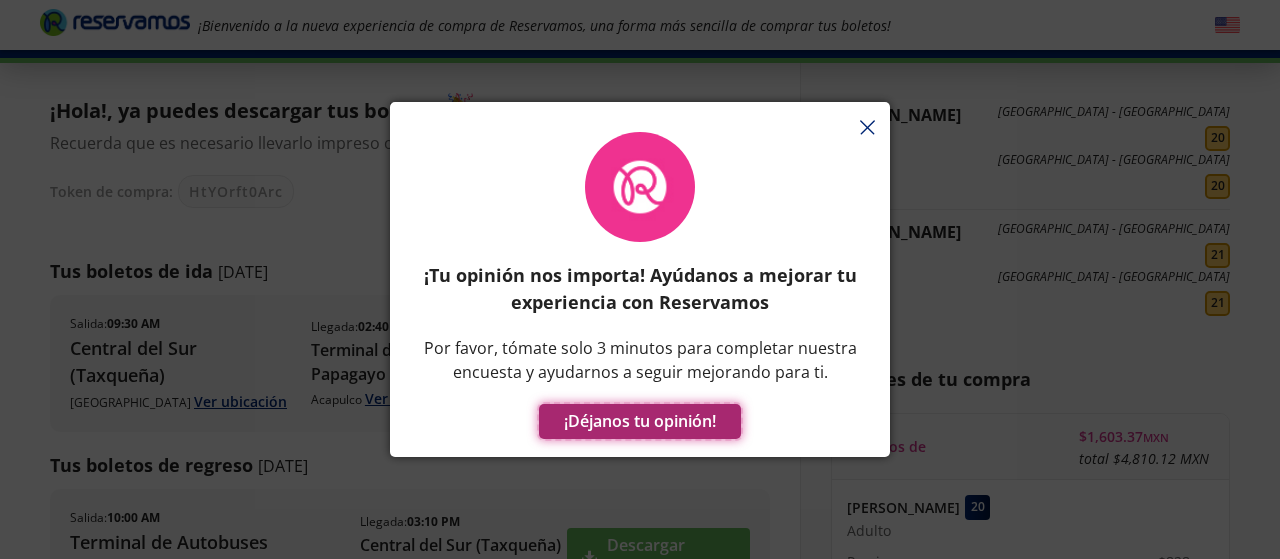 click on "¡Déjanos tu opinión!" at bounding box center [640, 421] 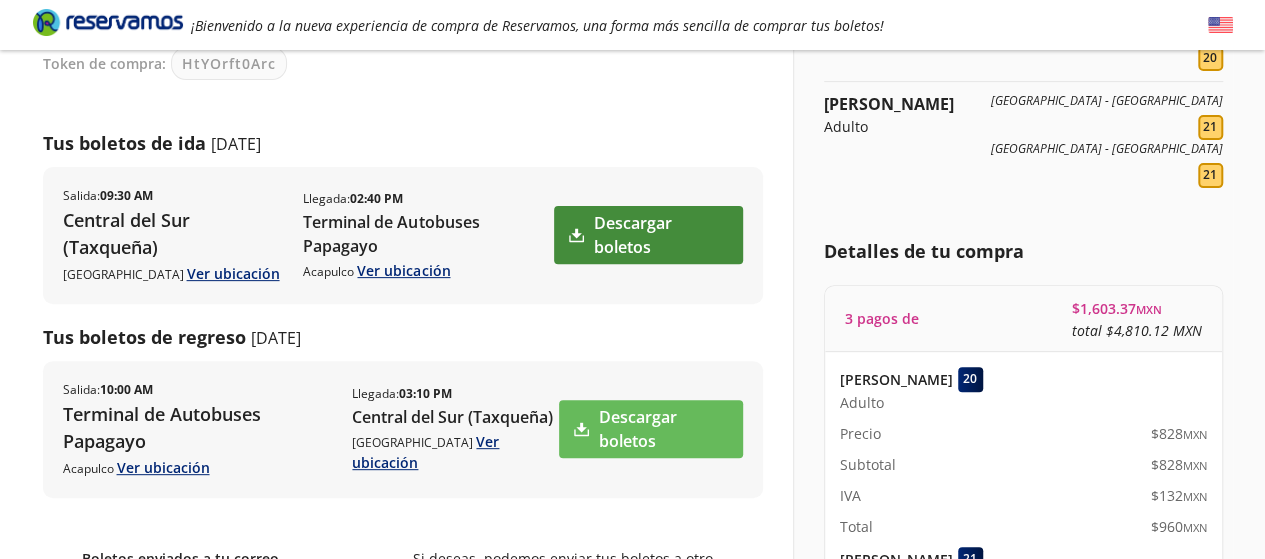 scroll, scrollTop: 300, scrollLeft: 0, axis: vertical 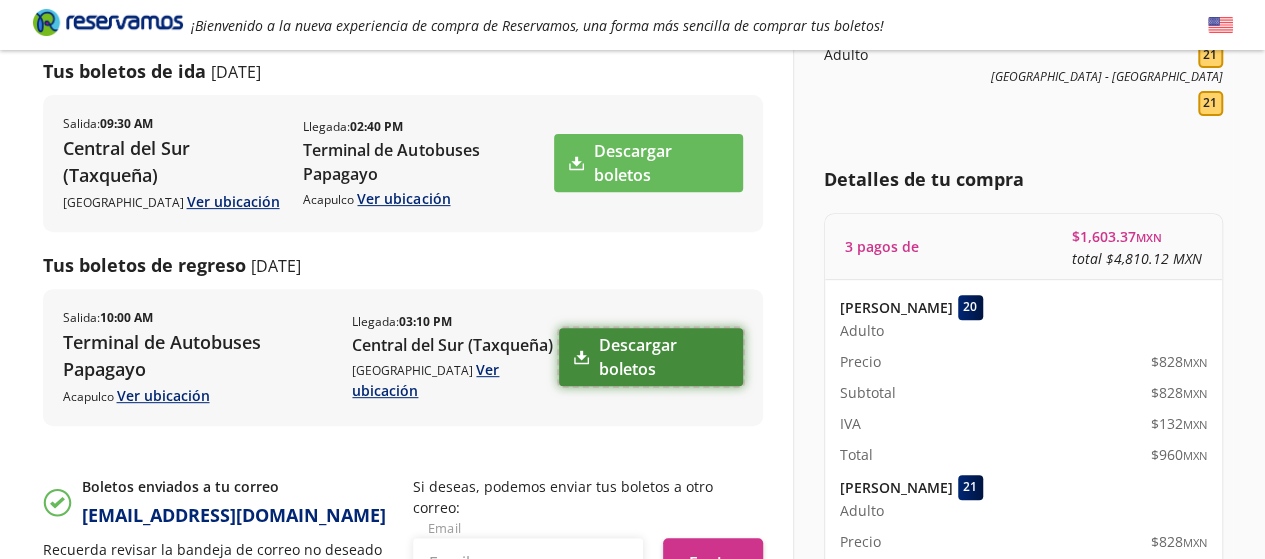 click on "Descargar boletos" at bounding box center [650, 357] 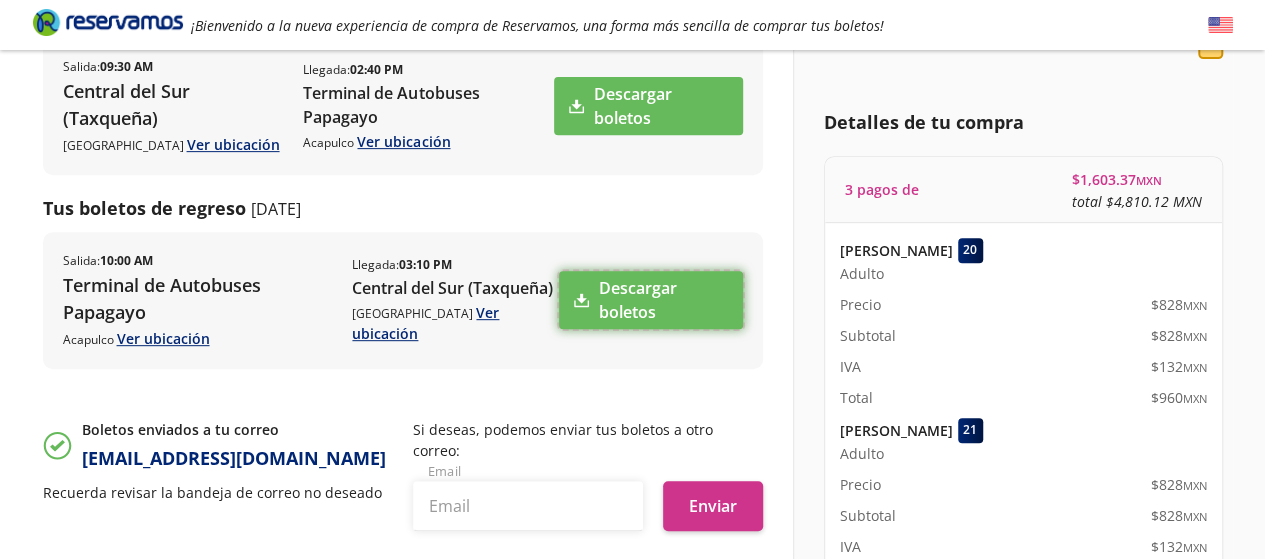 scroll, scrollTop: 400, scrollLeft: 0, axis: vertical 